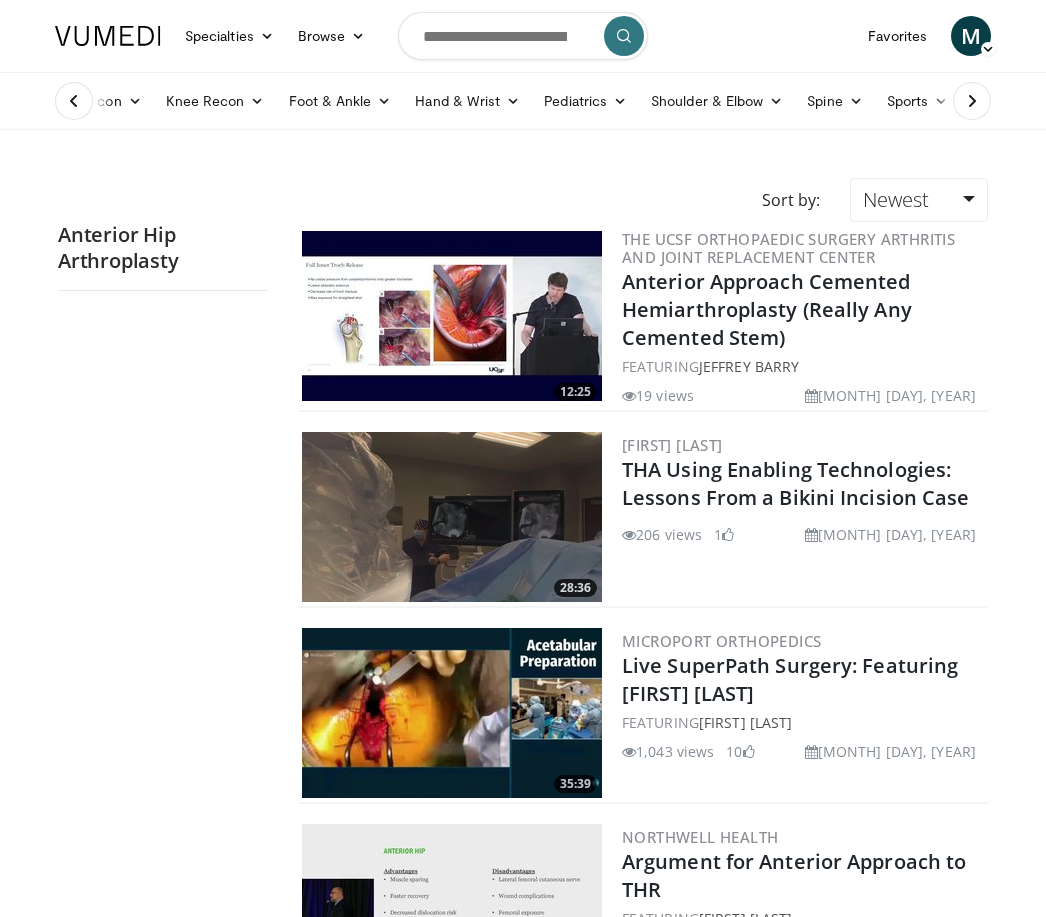 scroll, scrollTop: 0, scrollLeft: 0, axis: both 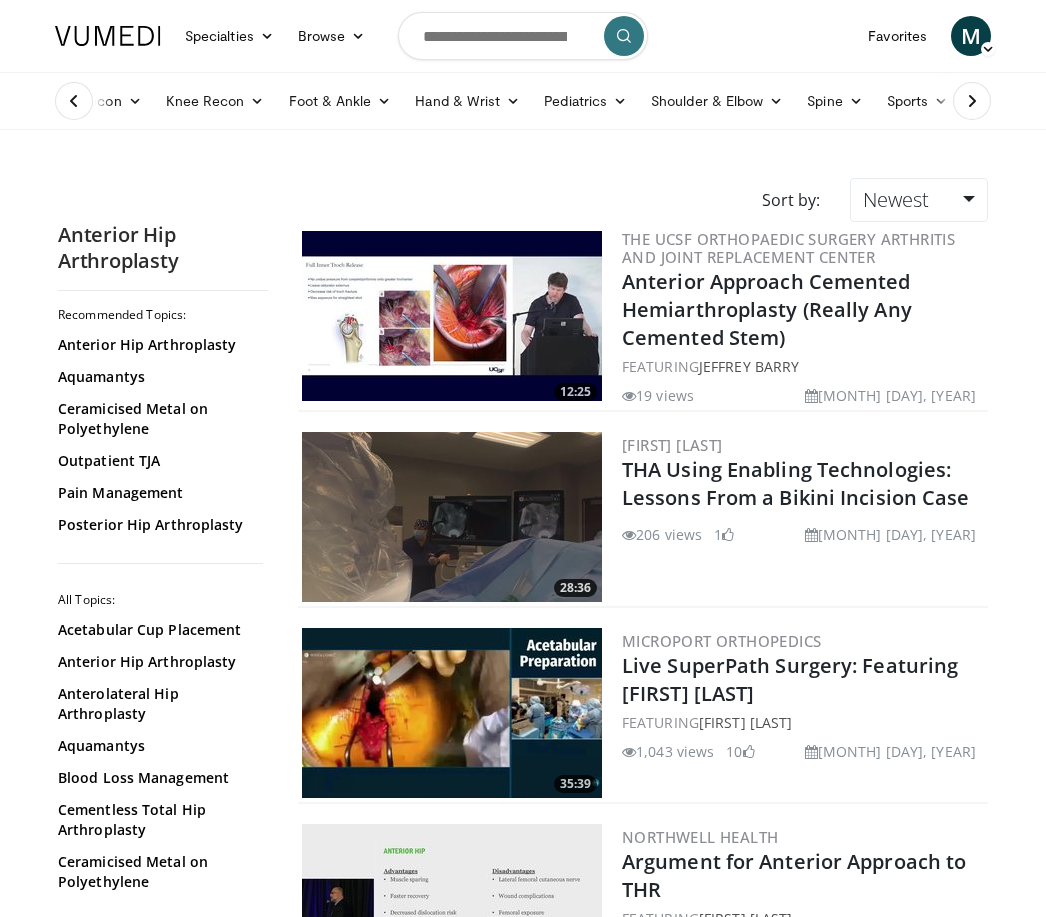 click on "Sports" at bounding box center [918, 101] 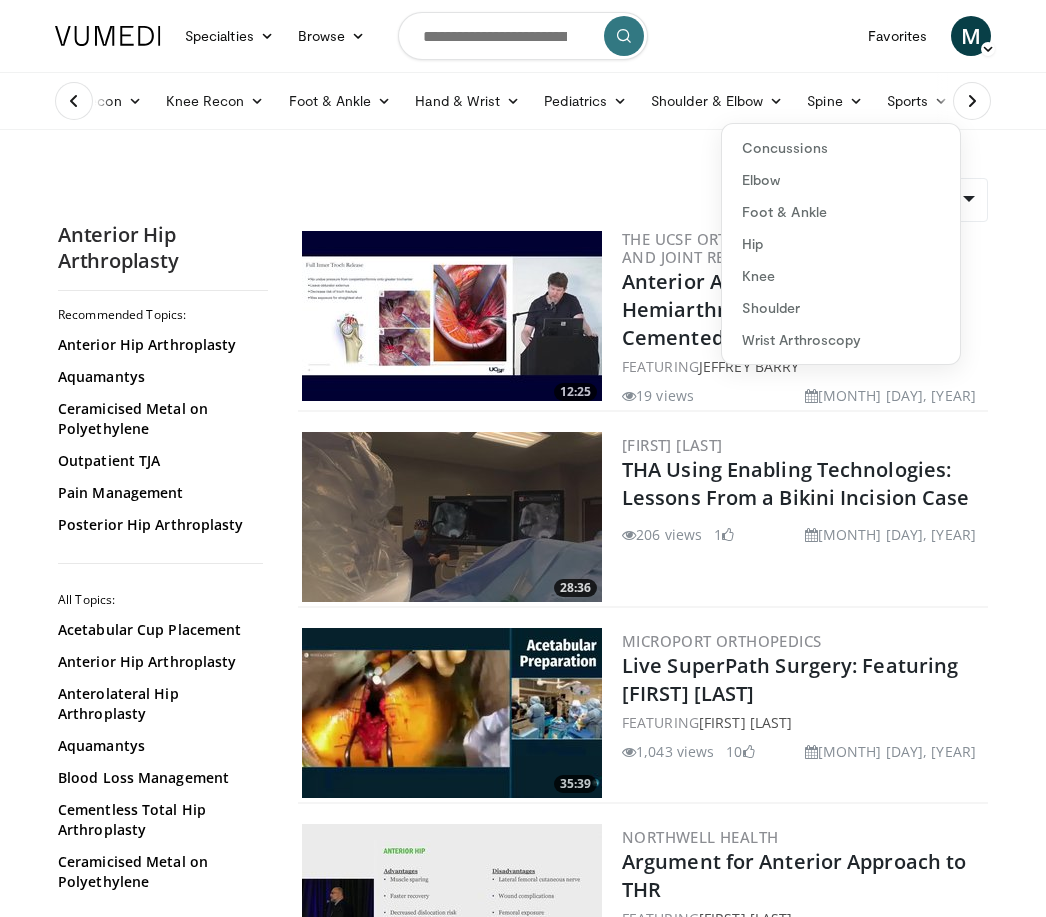 click on "Concussions" at bounding box center (841, 148) 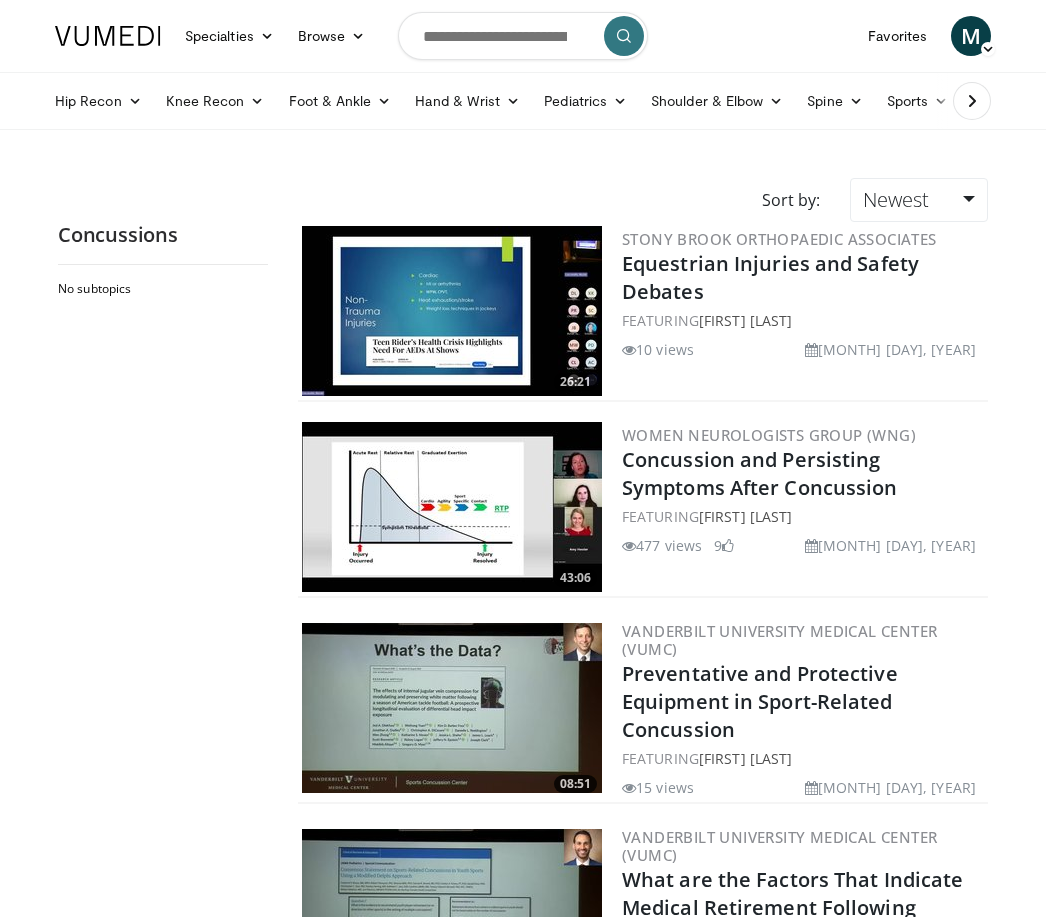 scroll, scrollTop: 0, scrollLeft: 0, axis: both 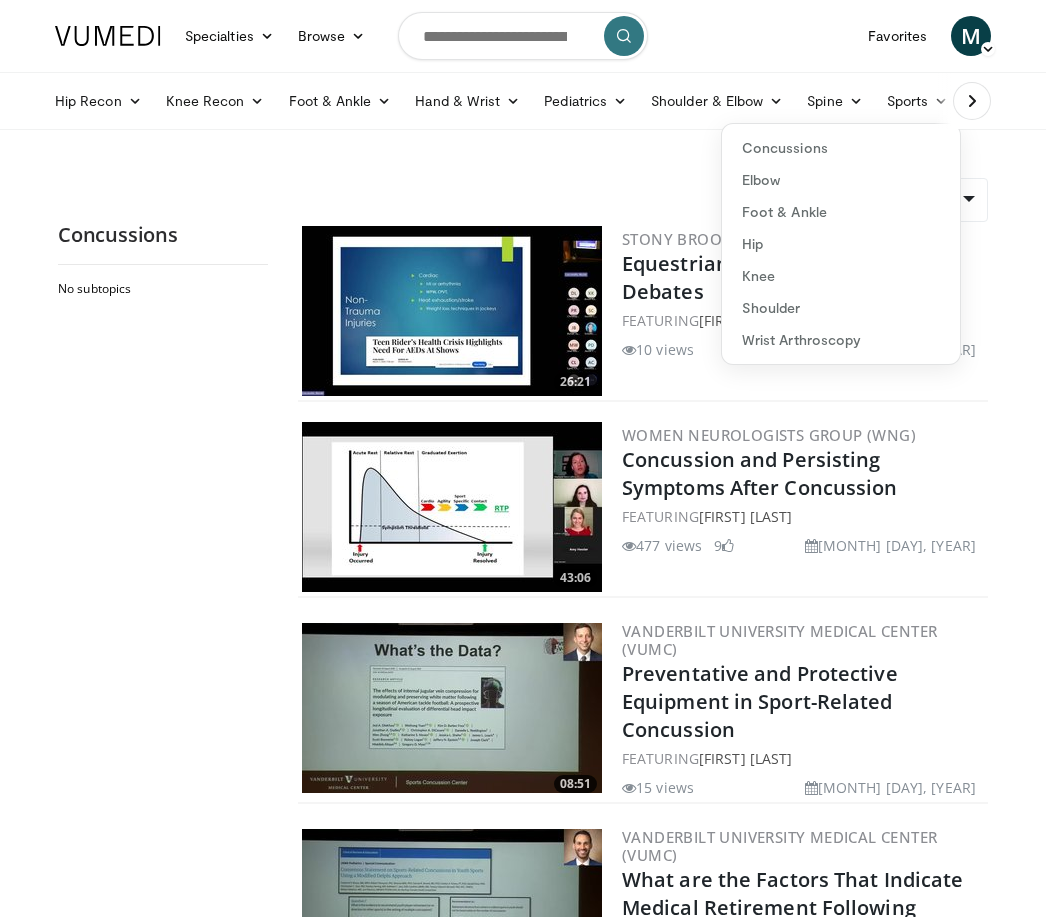 click on "Shoulder" at bounding box center [841, 308] 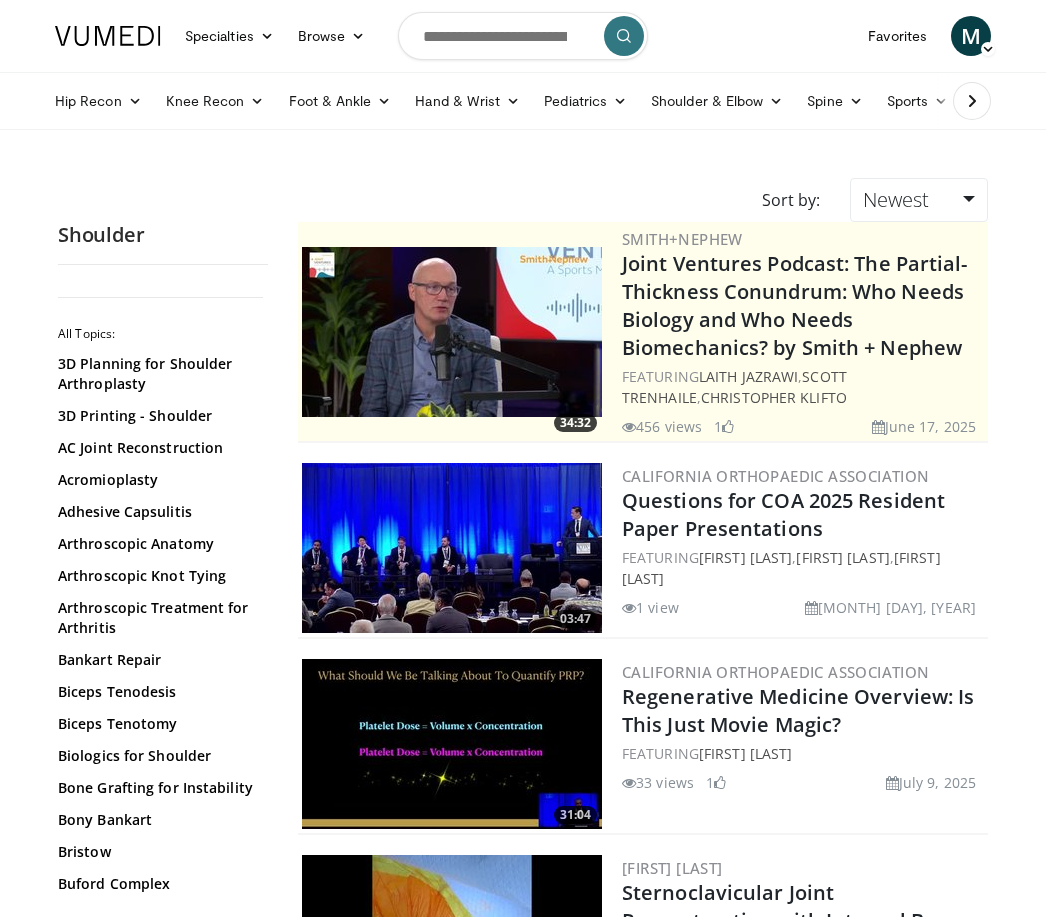 scroll, scrollTop: 0, scrollLeft: 0, axis: both 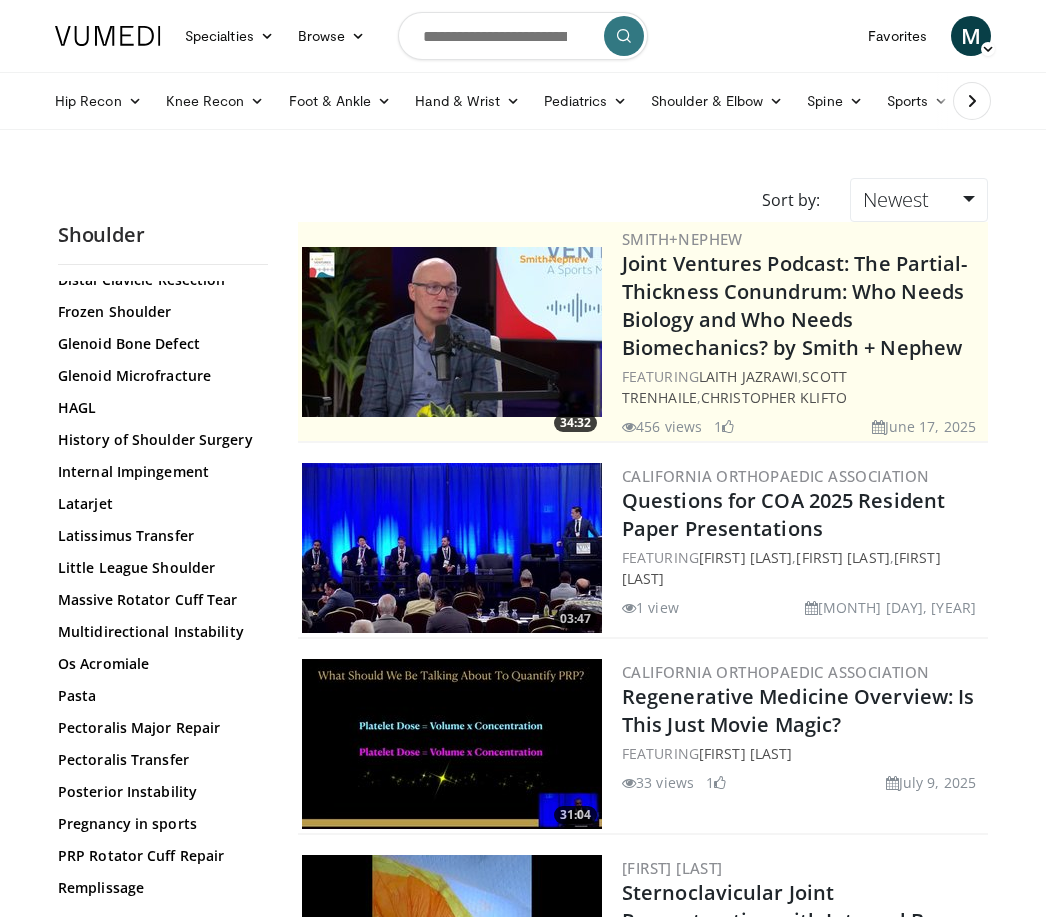 click on "Massive Rotator Cuff Tear" at bounding box center (158, 600) 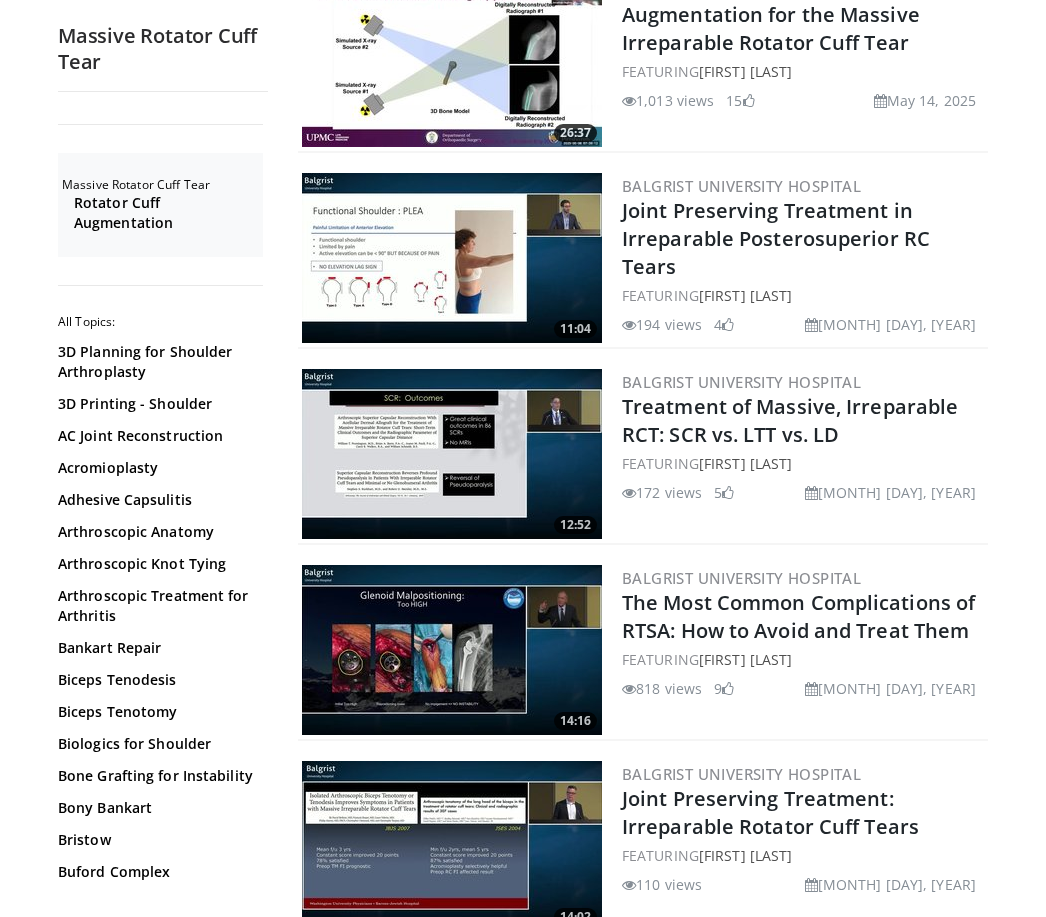 scroll, scrollTop: 0, scrollLeft: 0, axis: both 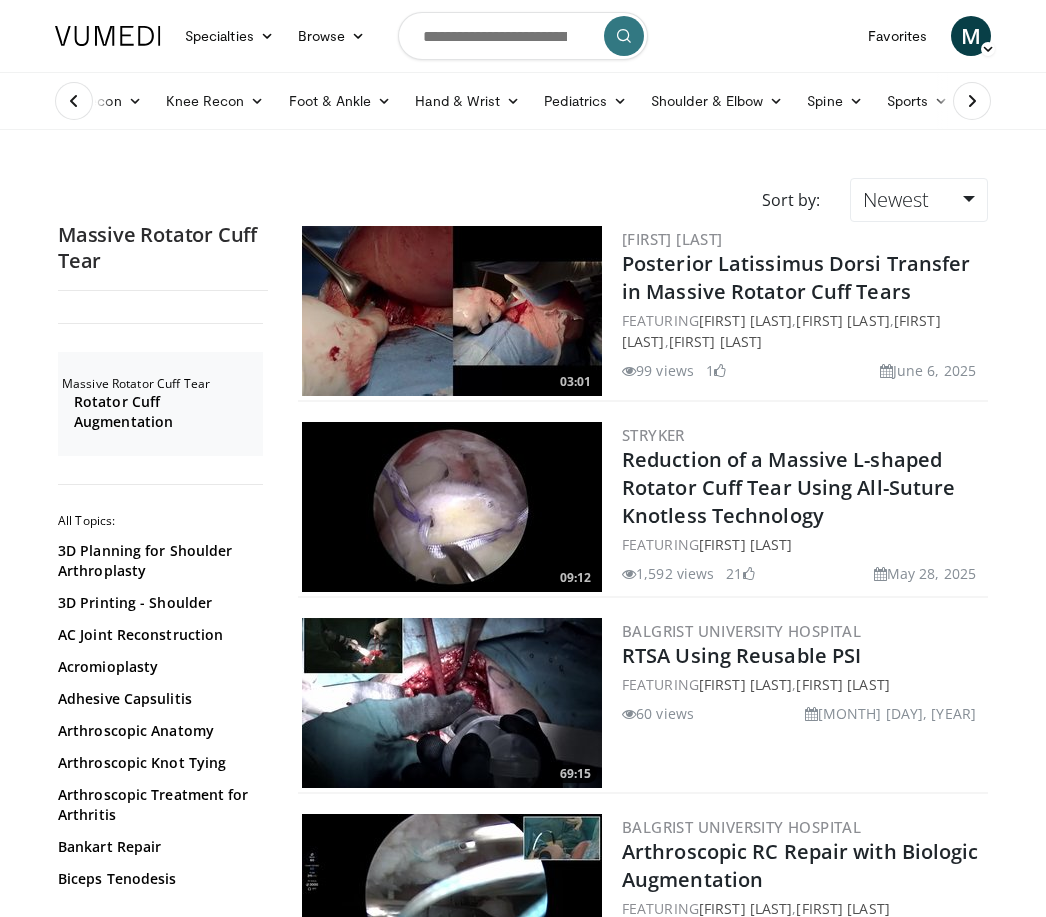 click on "Browse" at bounding box center [332, 36] 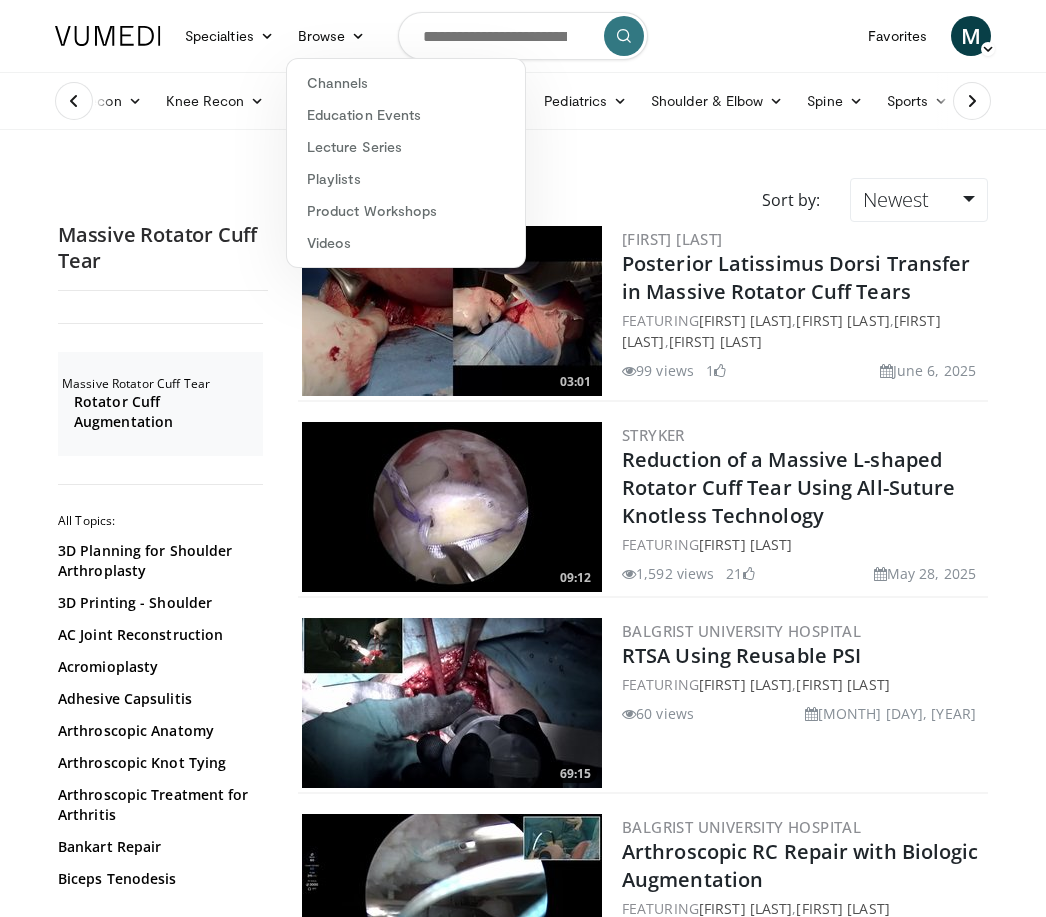click on "Playlists" at bounding box center [406, 179] 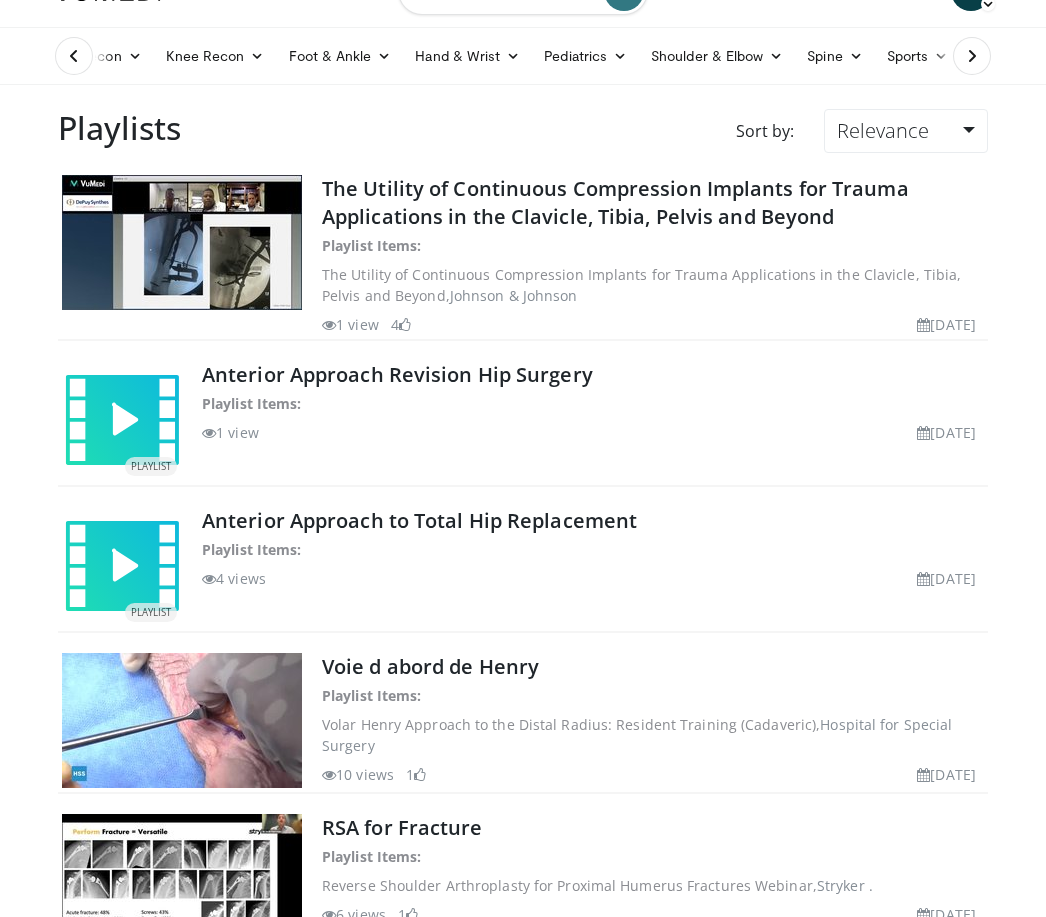 scroll, scrollTop: 0, scrollLeft: 0, axis: both 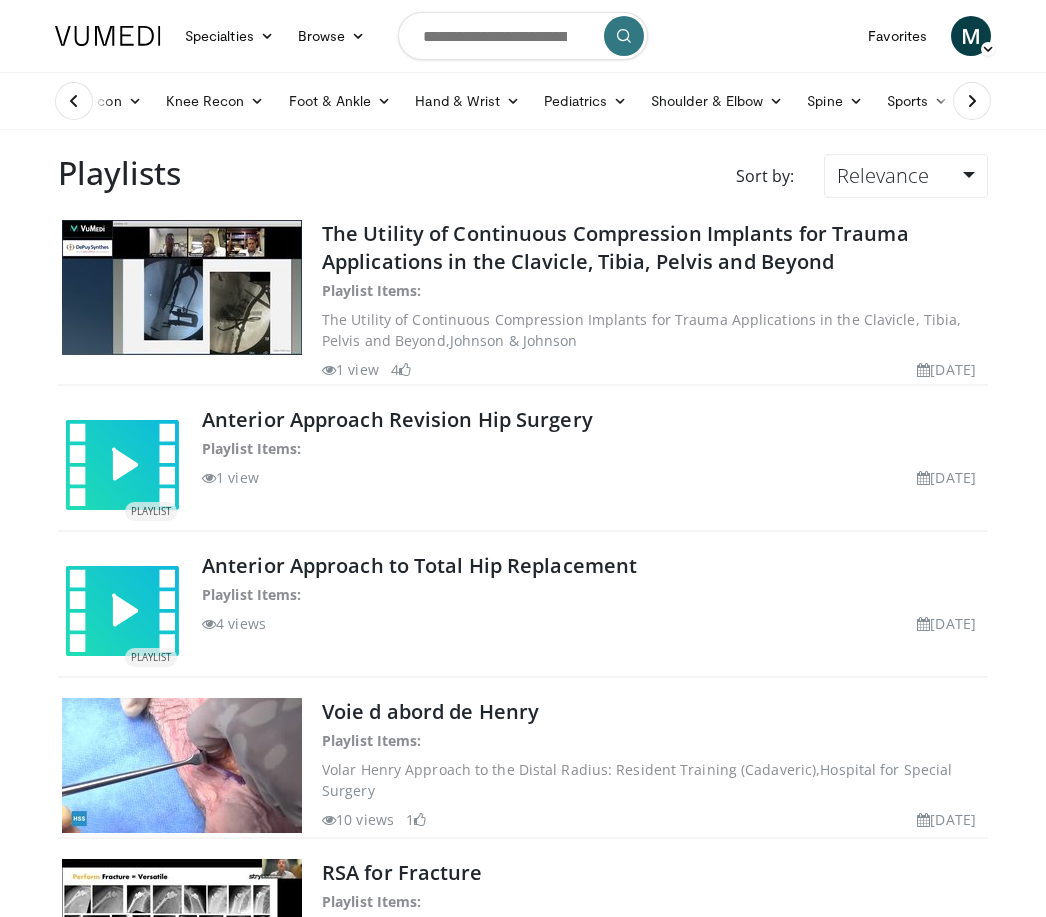 click on "Specialties" at bounding box center (229, 36) 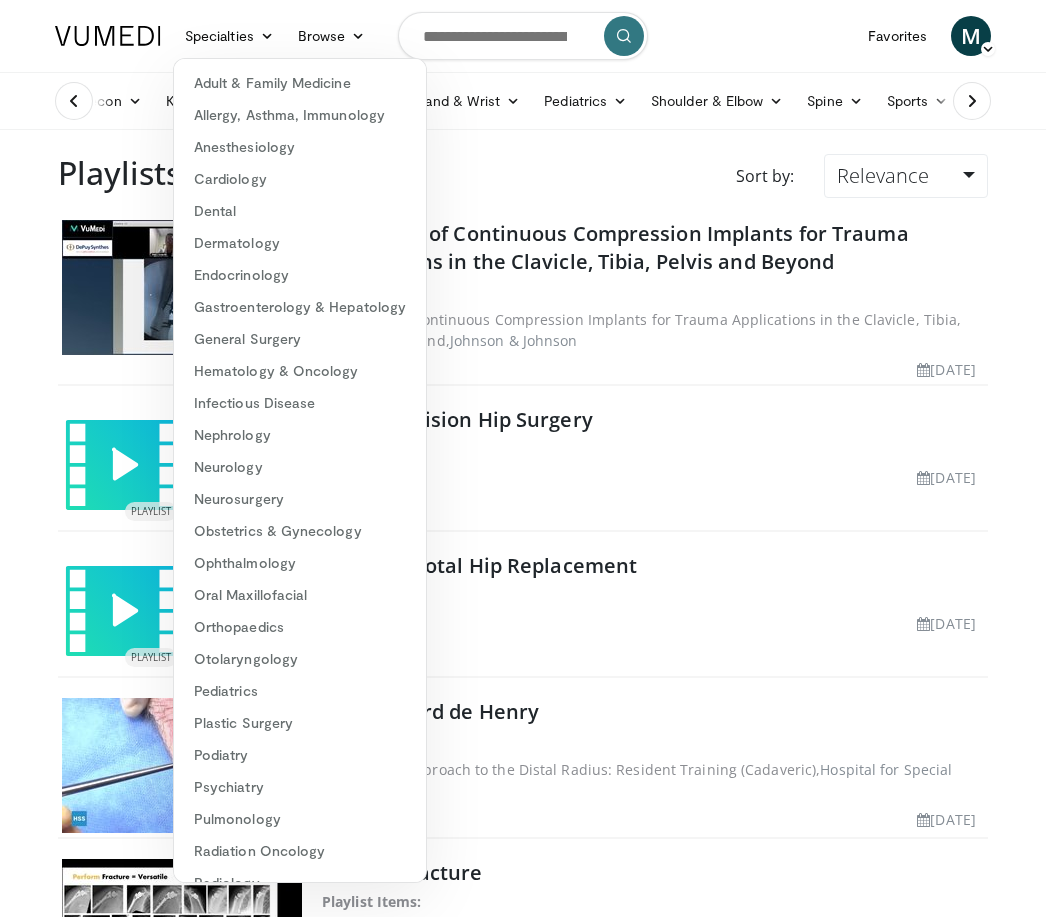 click on "Anterior Approach Revision Hip Surgery" at bounding box center [593, 420] 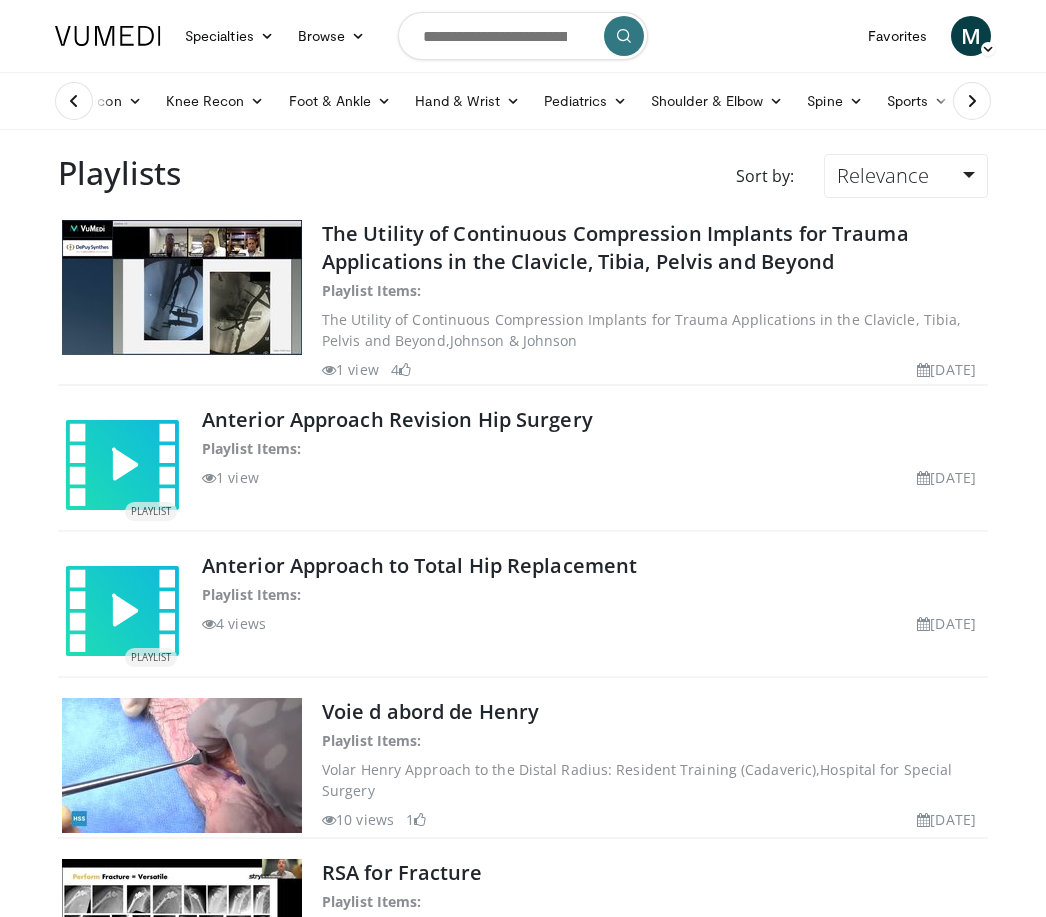 click at bounding box center (358, 36) 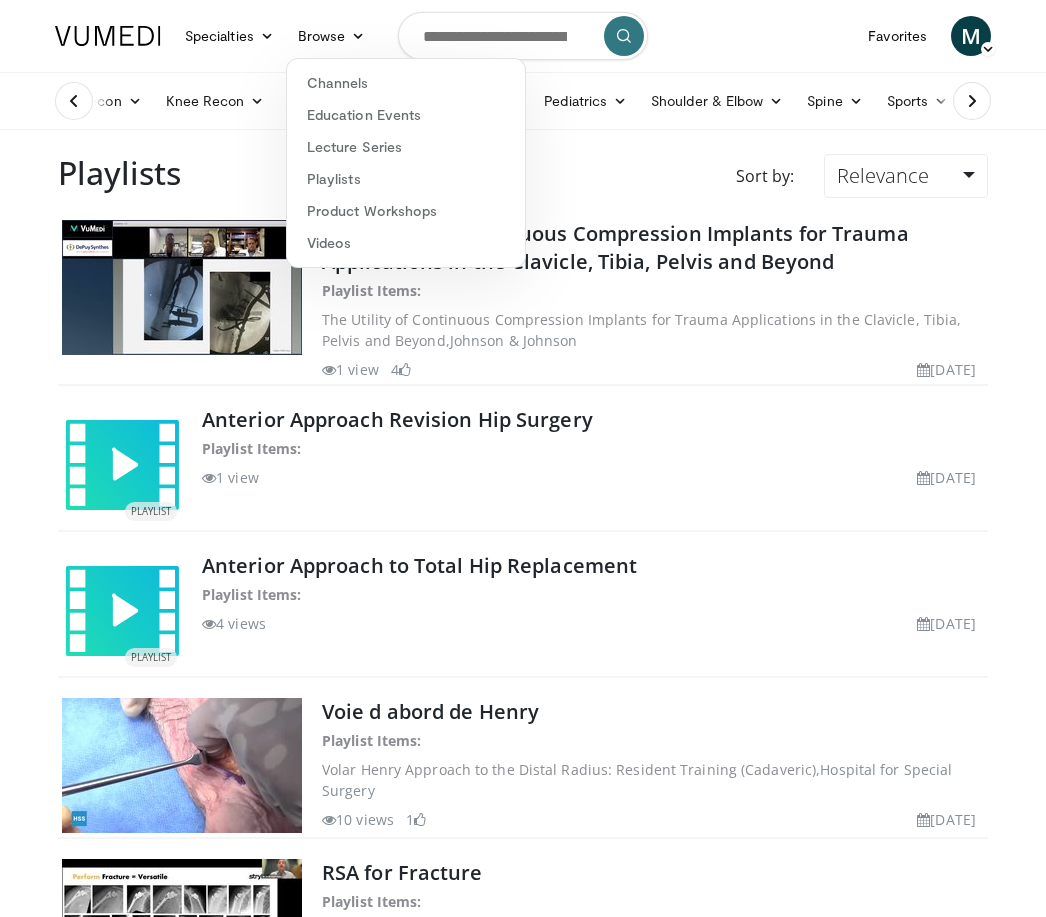 click on "Videos" at bounding box center (406, 243) 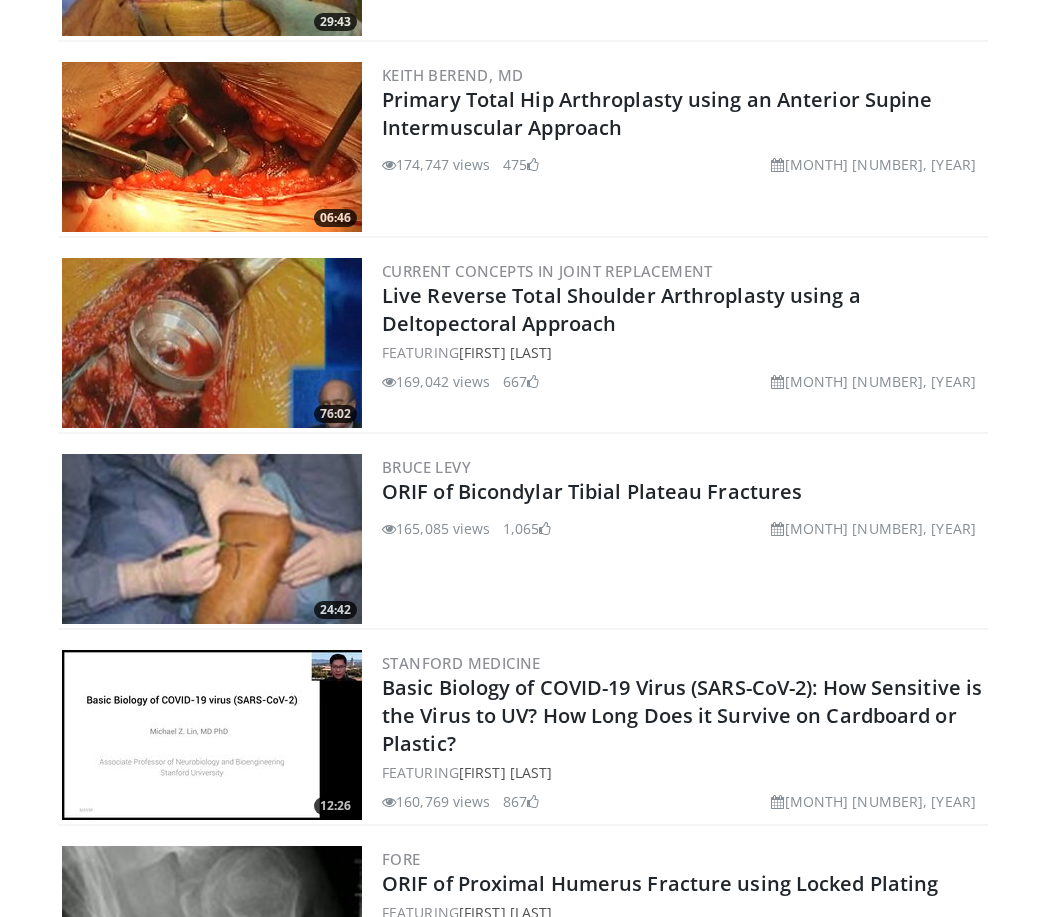 scroll, scrollTop: 0, scrollLeft: 0, axis: both 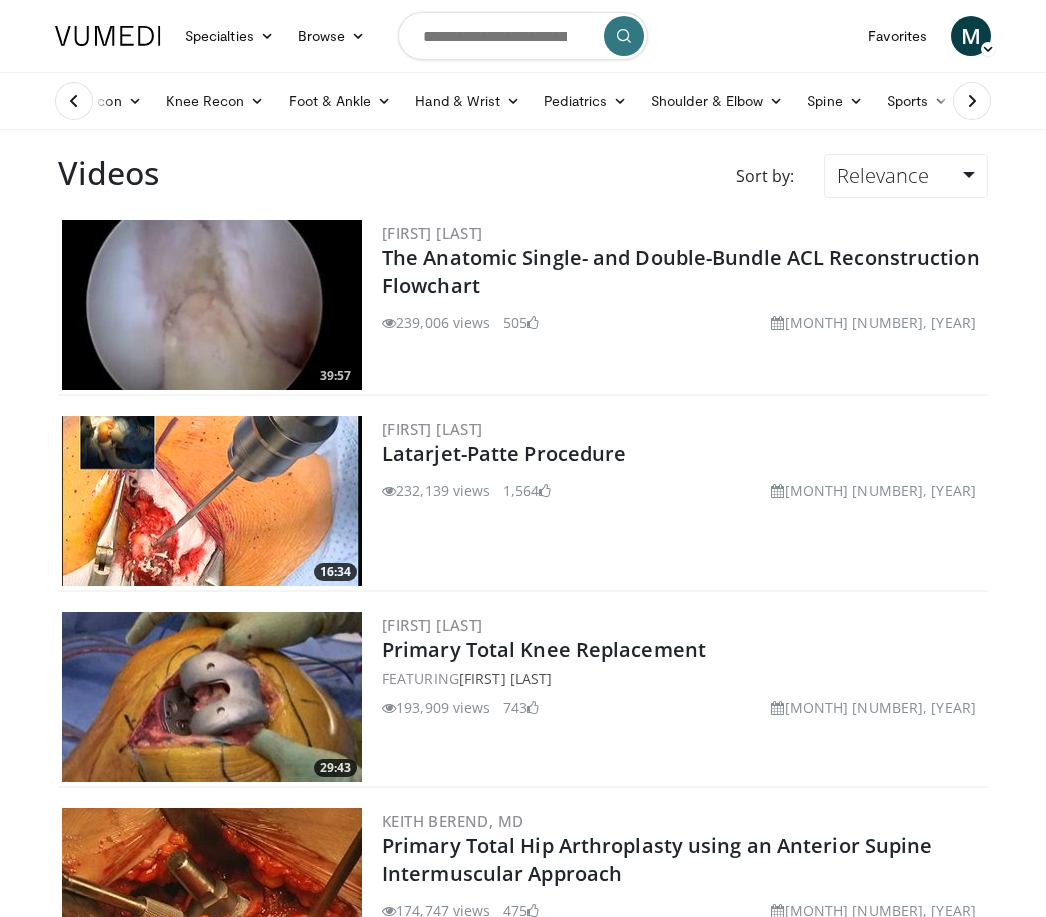 click on "The Anatomic Single- and Double-Bundle ACL Reconstruction Flowchart" at bounding box center [681, 271] 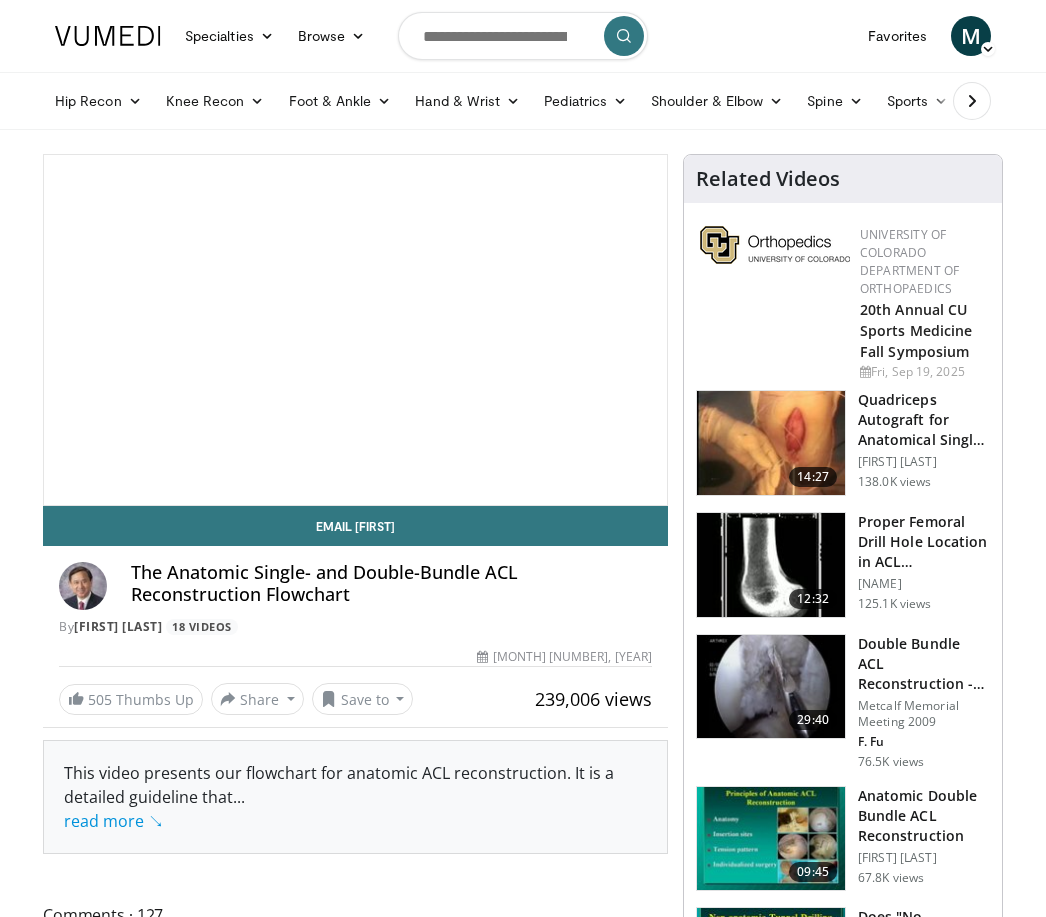 scroll, scrollTop: 0, scrollLeft: 0, axis: both 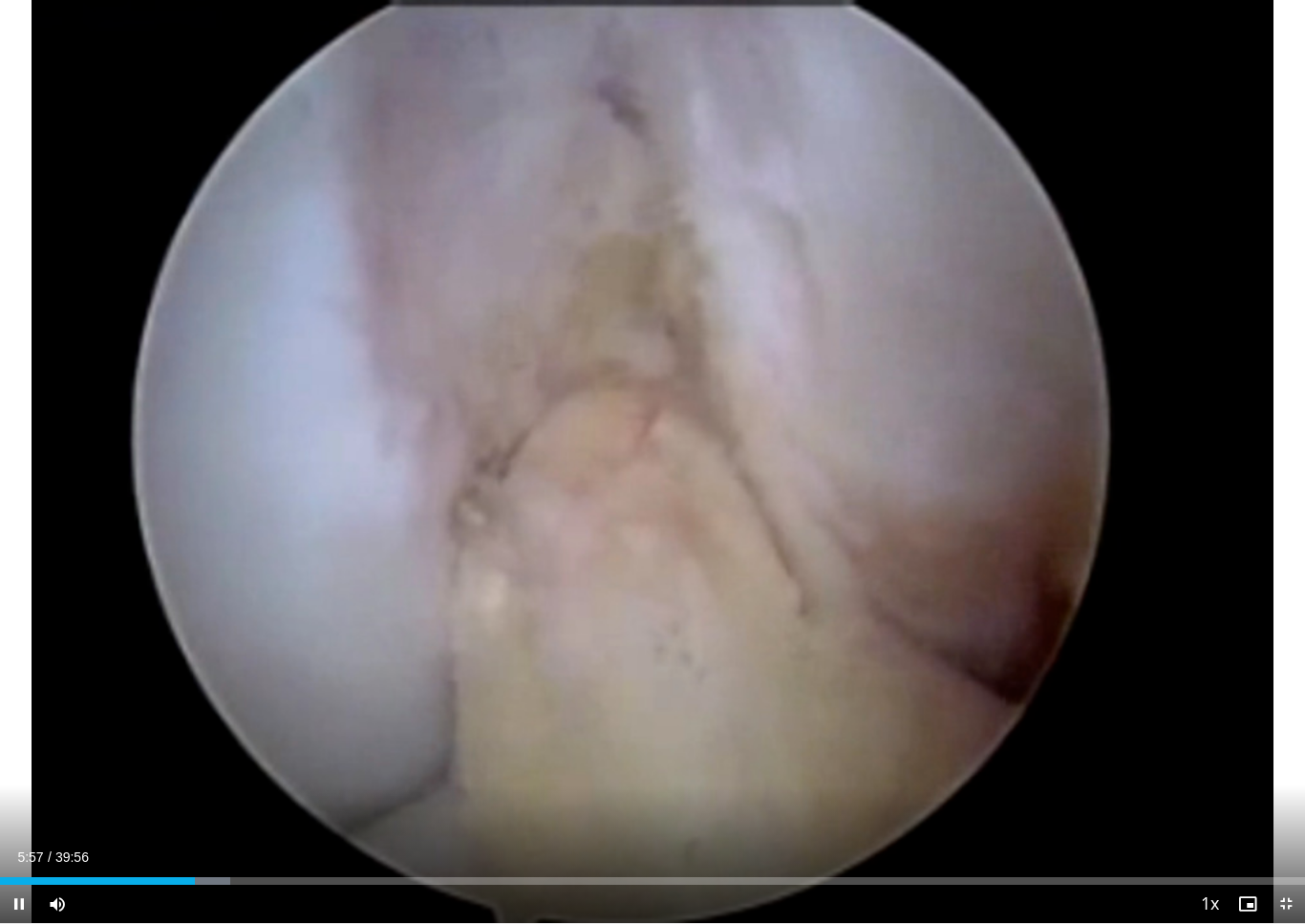 click at bounding box center [280, 462] 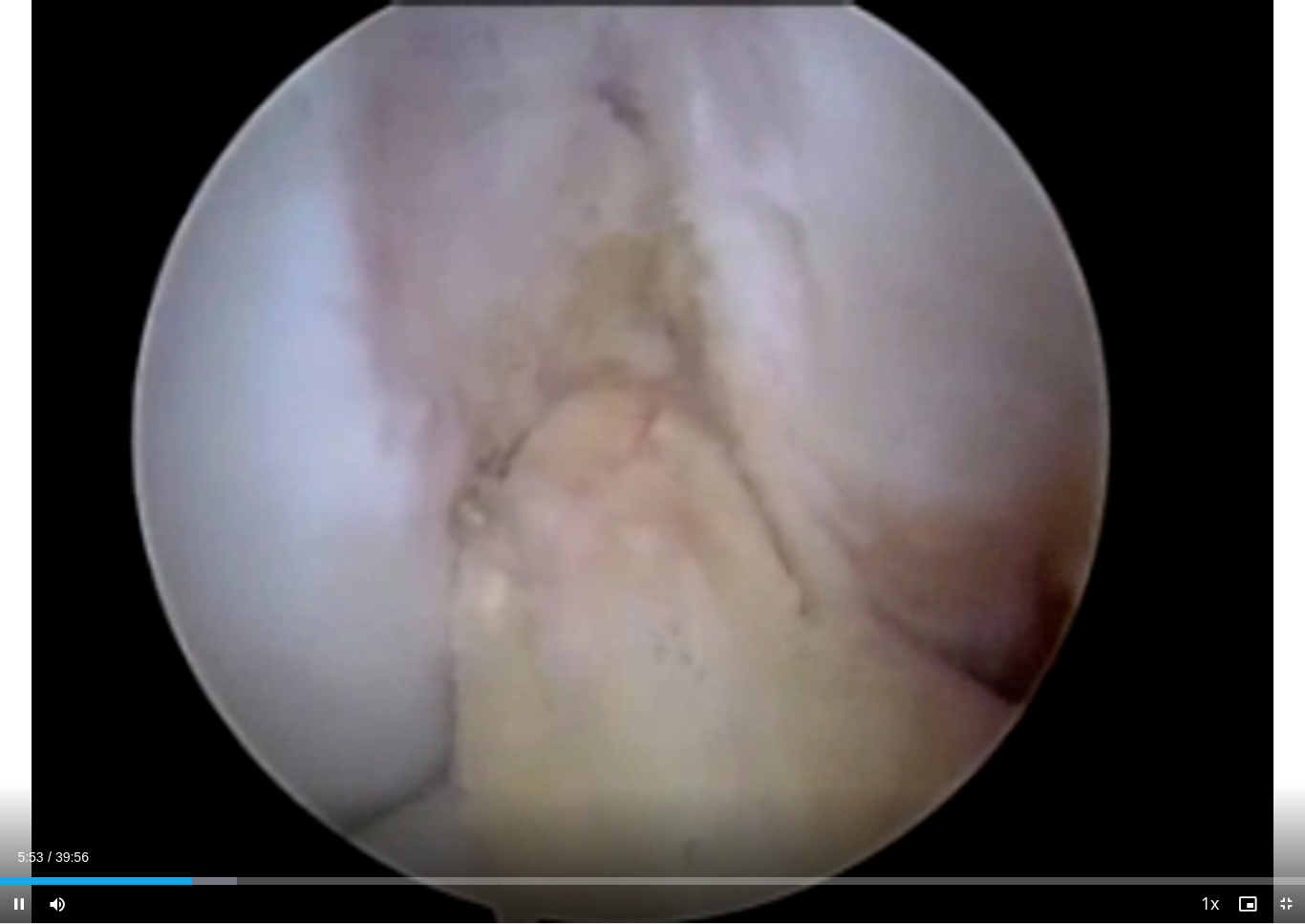 click on "10 seconds
Tap to unmute" at bounding box center [652, 462] 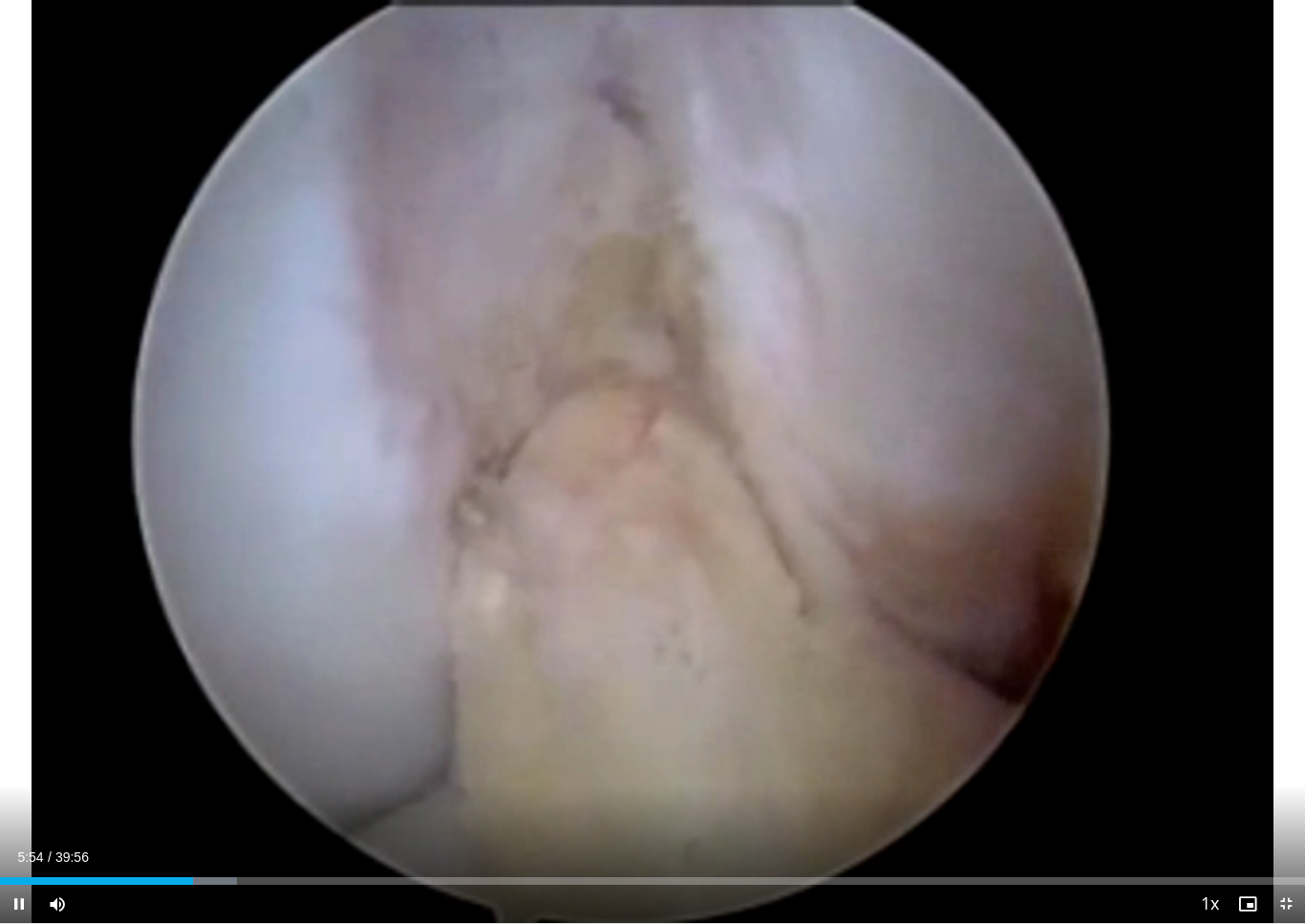 click on "10 seconds
Tap to unmute" at bounding box center (652, 462) 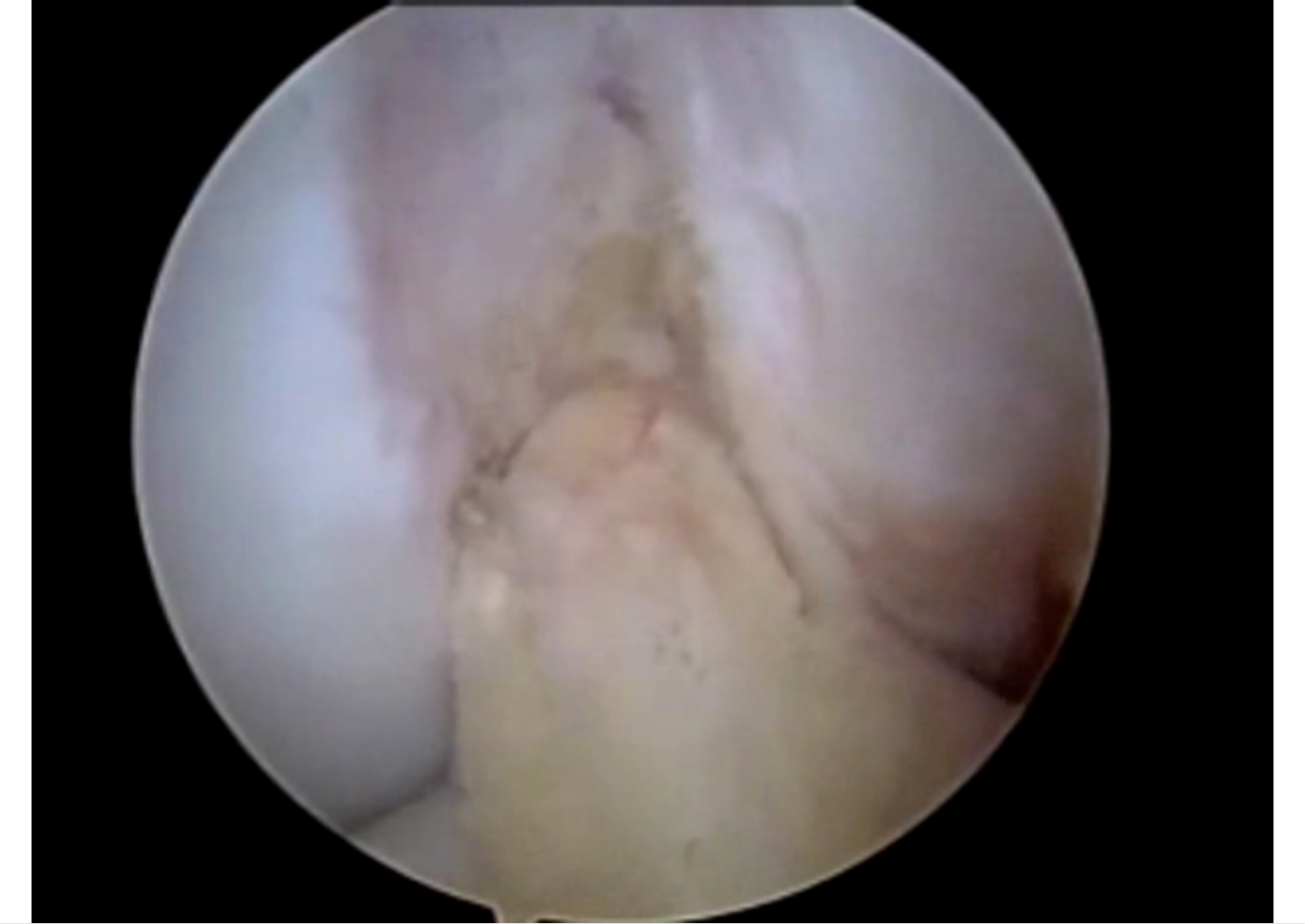 click on "10 seconds
Tap to unmute" at bounding box center [652, 462] 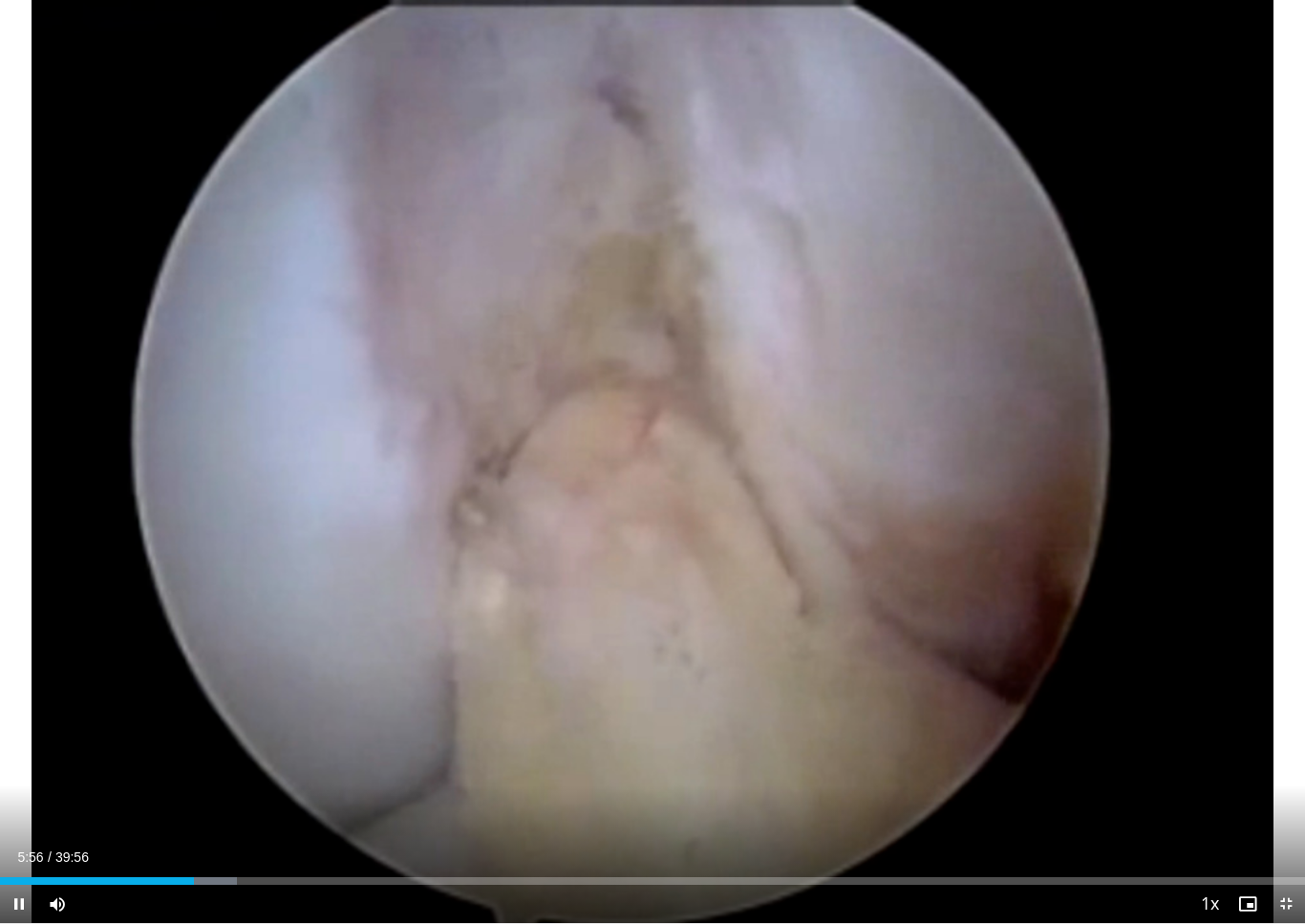 click on "10 seconds
Tap to unmute" at bounding box center [652, 462] 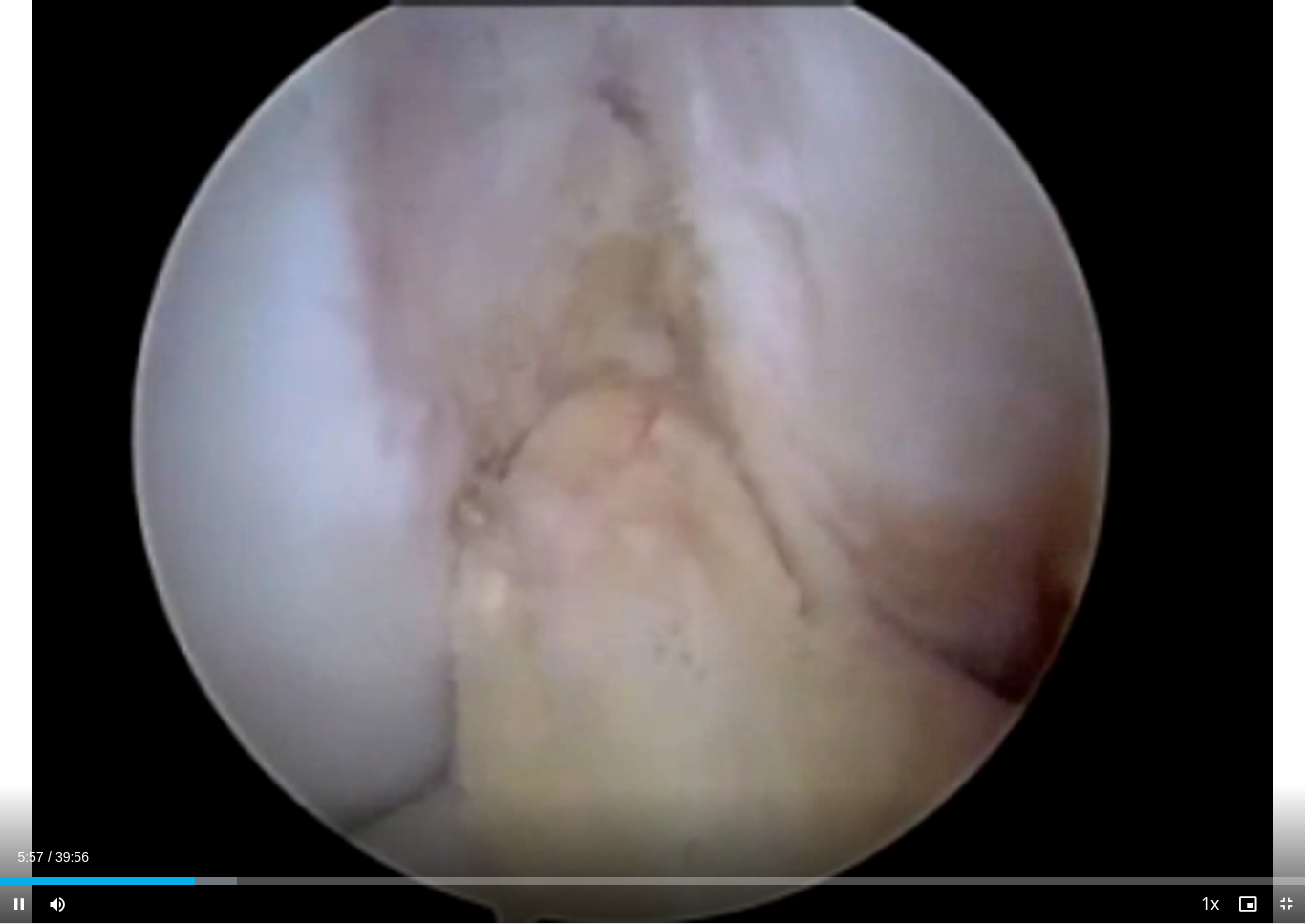 click on "10 seconds
Tap to unmute" at bounding box center (652, 462) 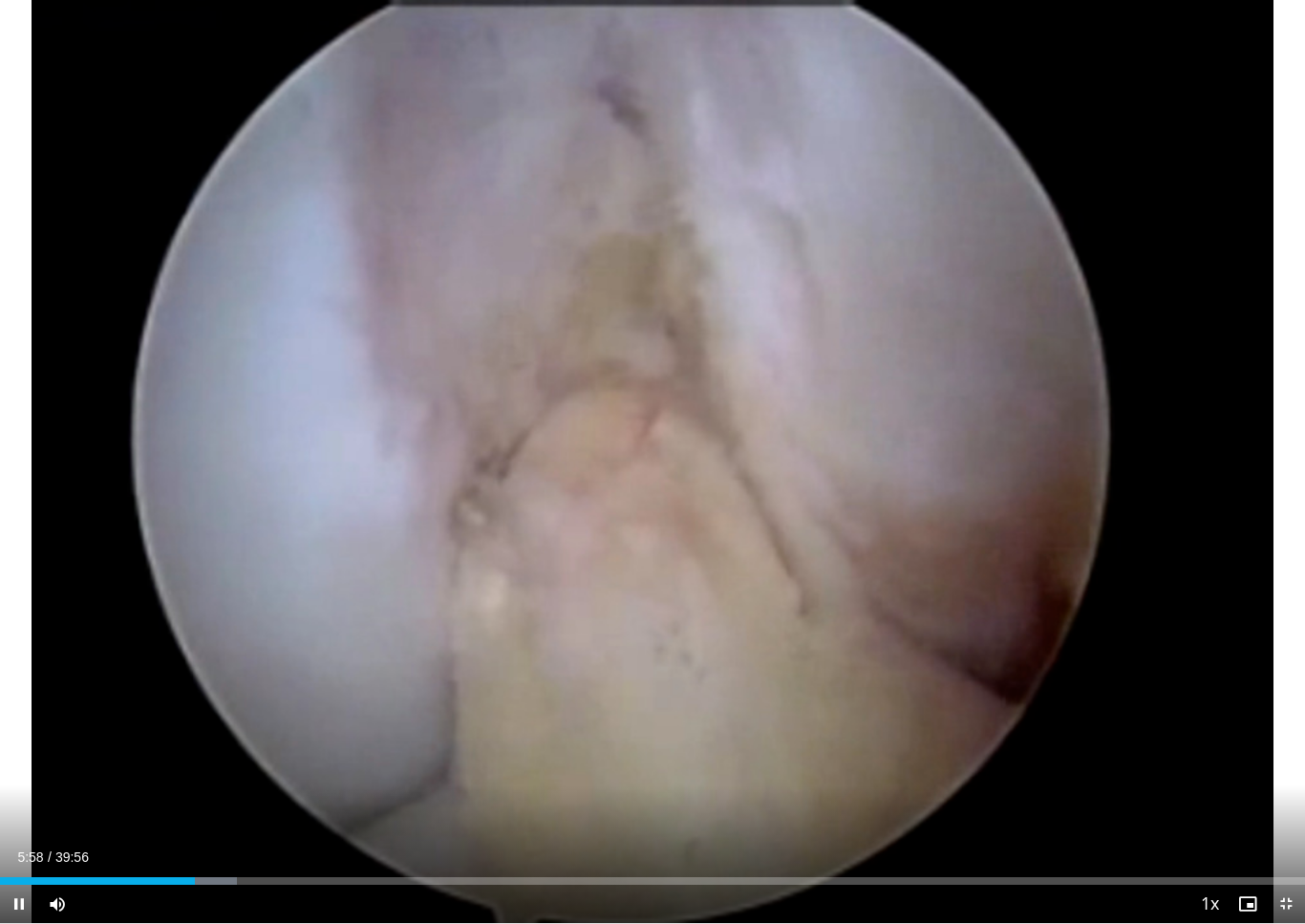 click on "10 seconds
Tap to unmute" at bounding box center [652, 462] 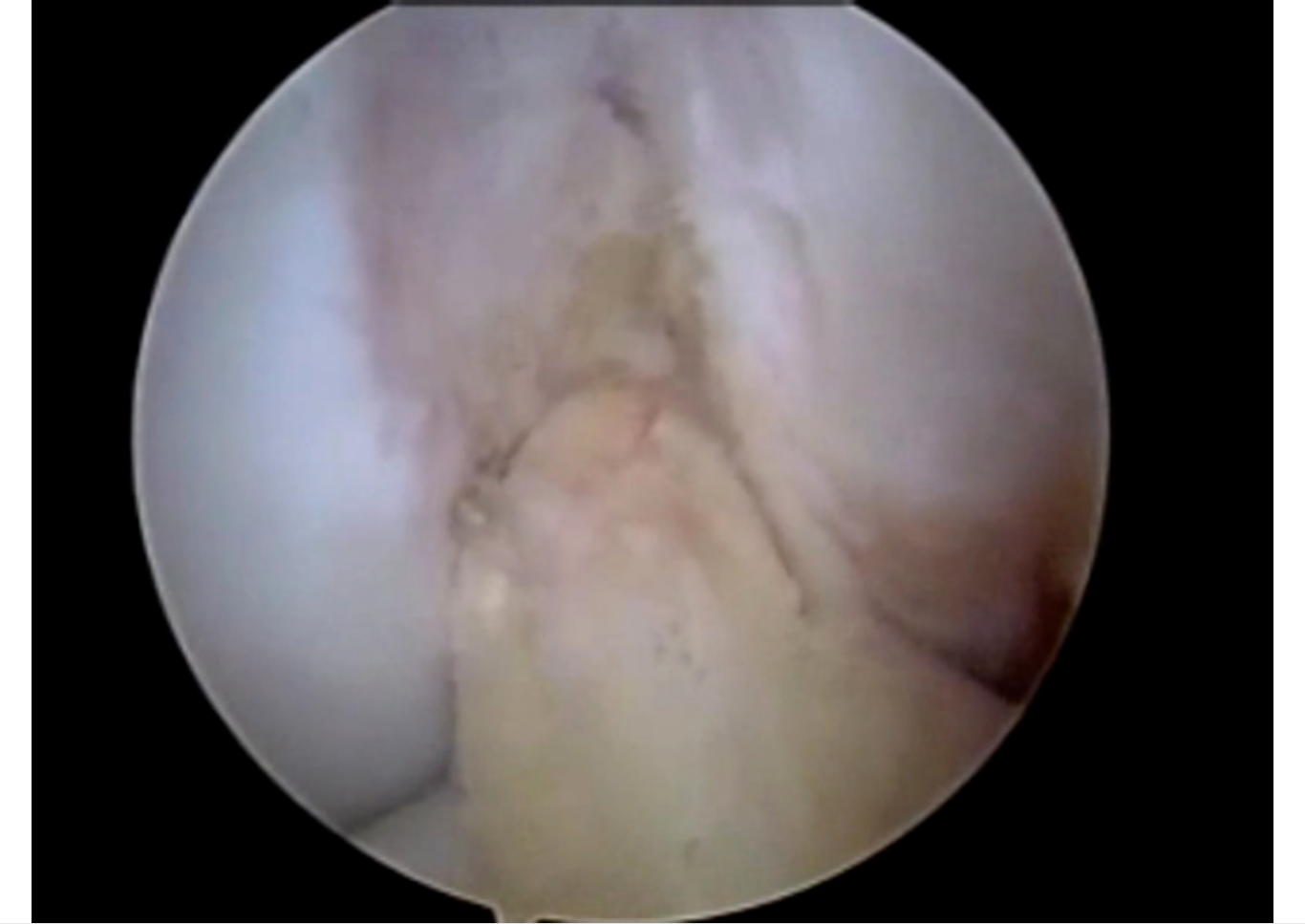 click on "10 seconds
Tap to unmute" at bounding box center (652, 462) 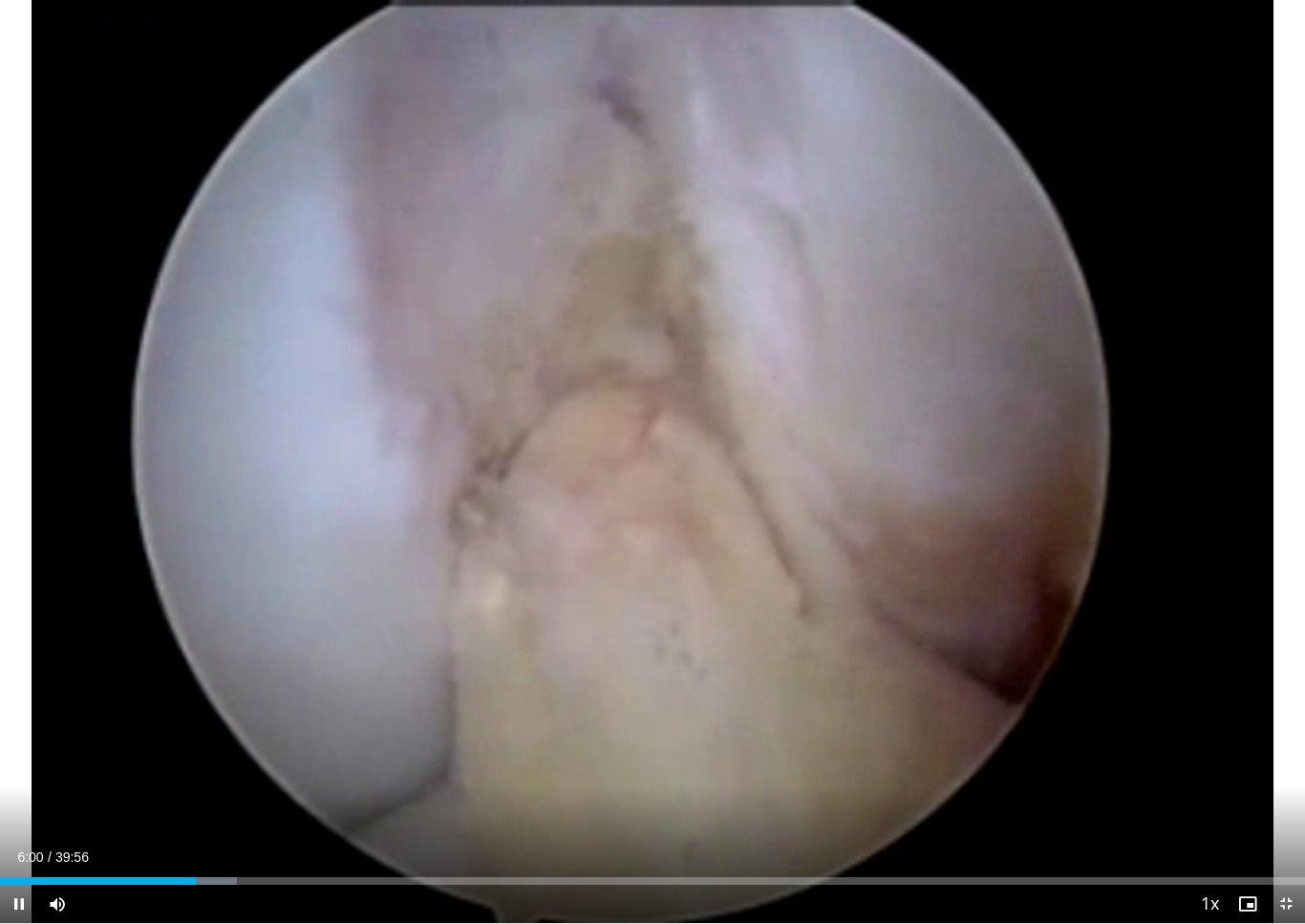 click on "10 seconds
Tap to unmute" at bounding box center (652, 462) 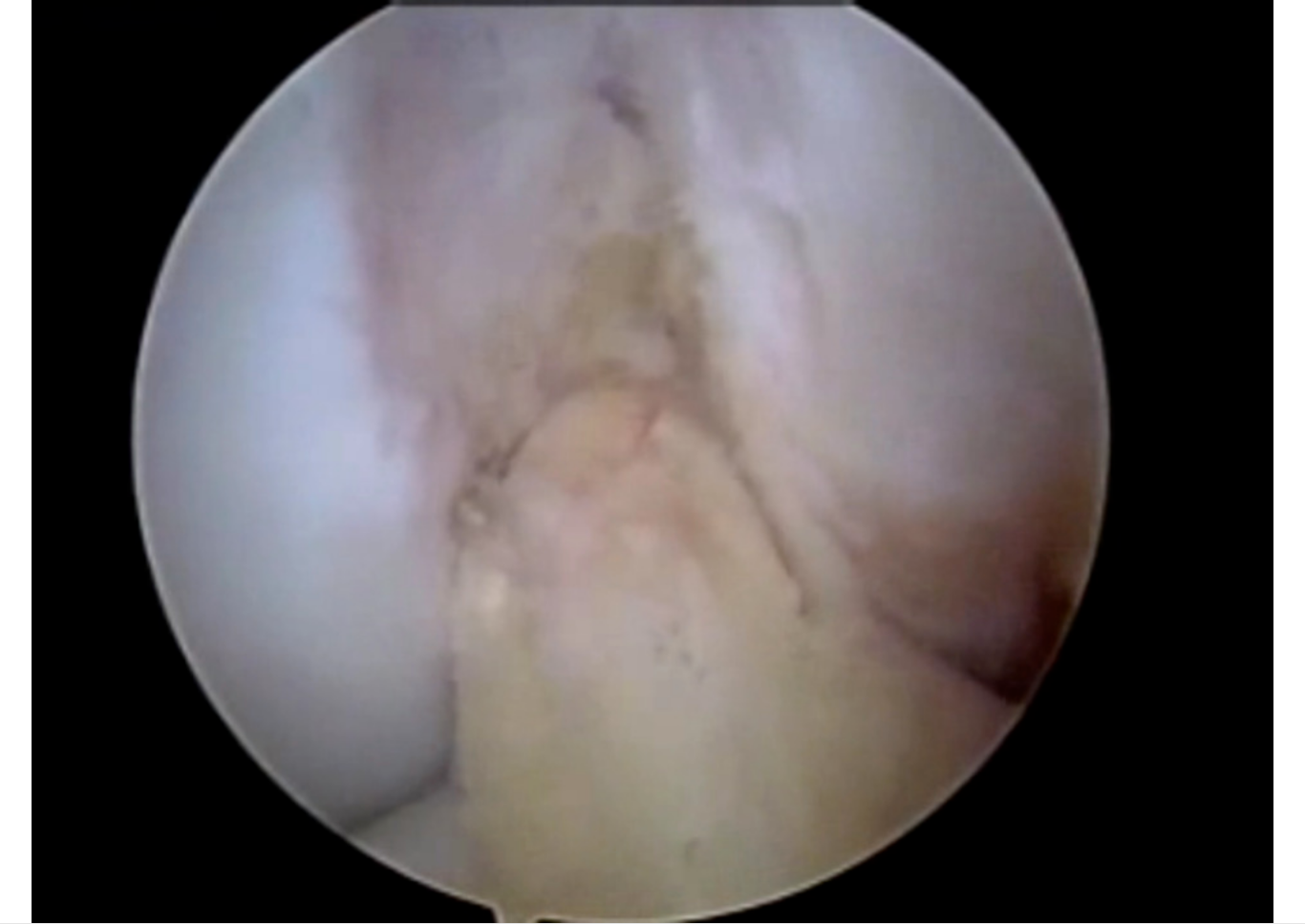 click on "10 seconds
Tap to unmute" at bounding box center [652, 462] 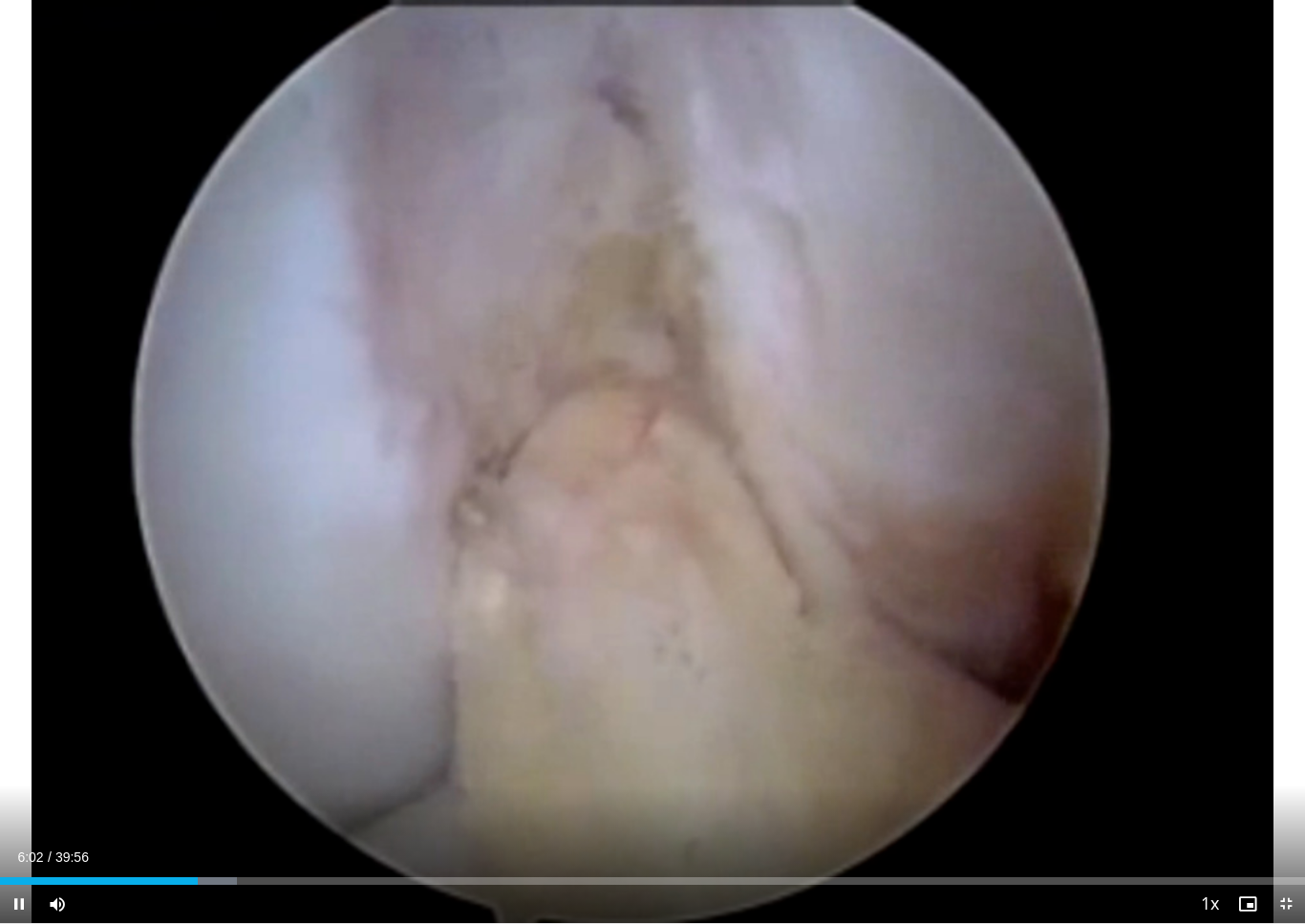 click on "10 seconds
Tap to unmute" at bounding box center [652, 462] 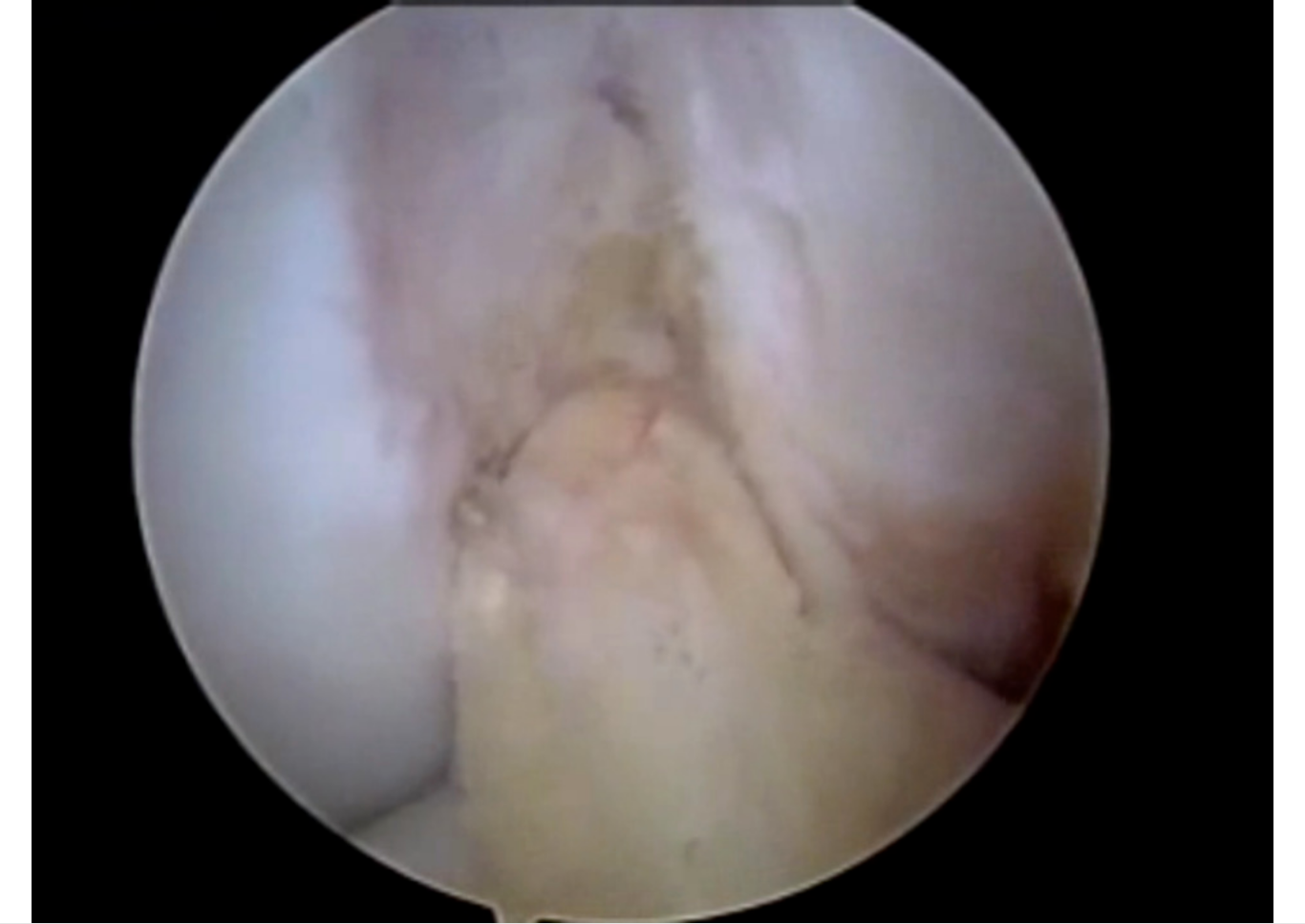 click on "10 seconds
Tap to unmute" at bounding box center (652, 462) 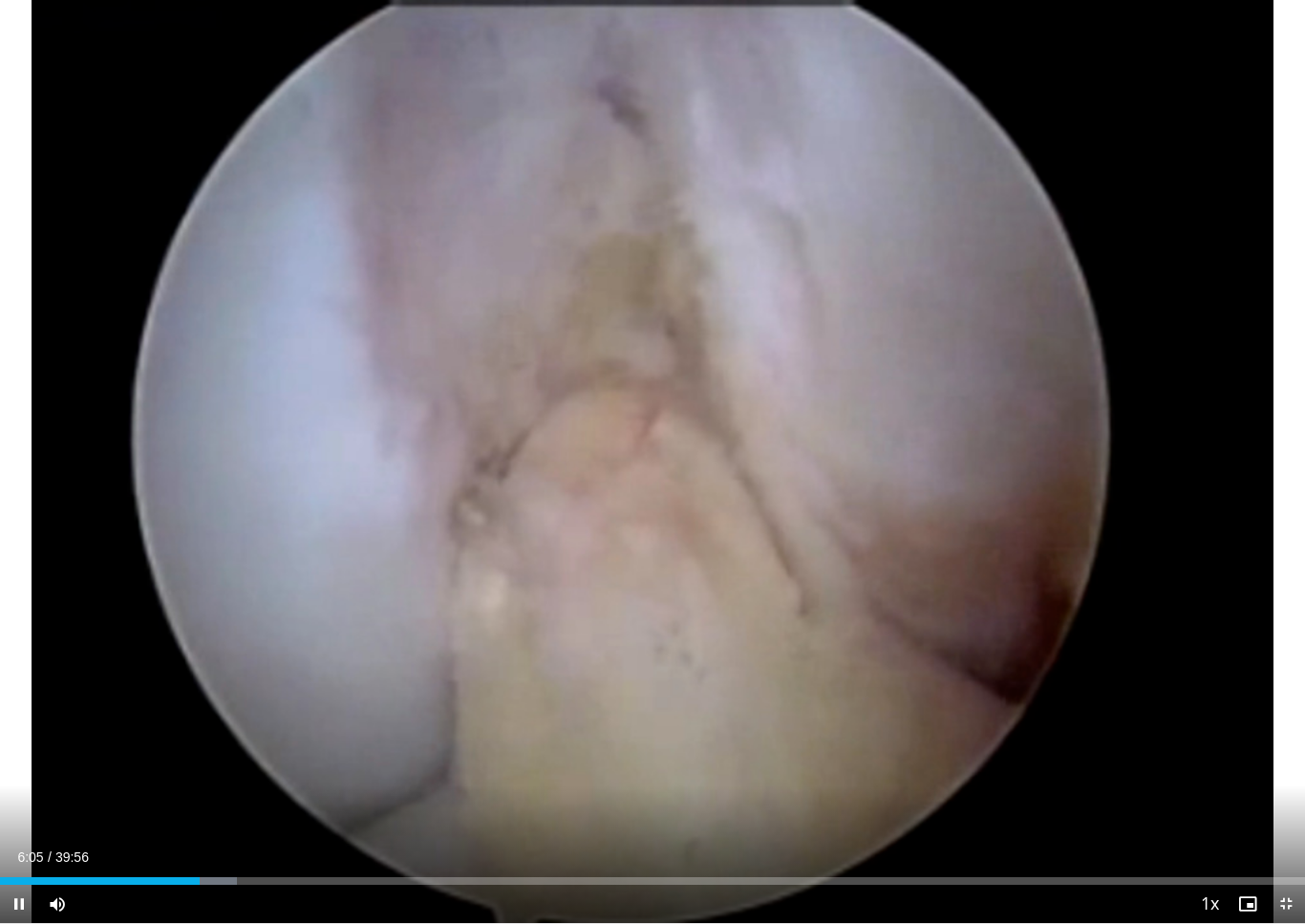 click on "10 seconds
Tap to unmute" at bounding box center [652, 462] 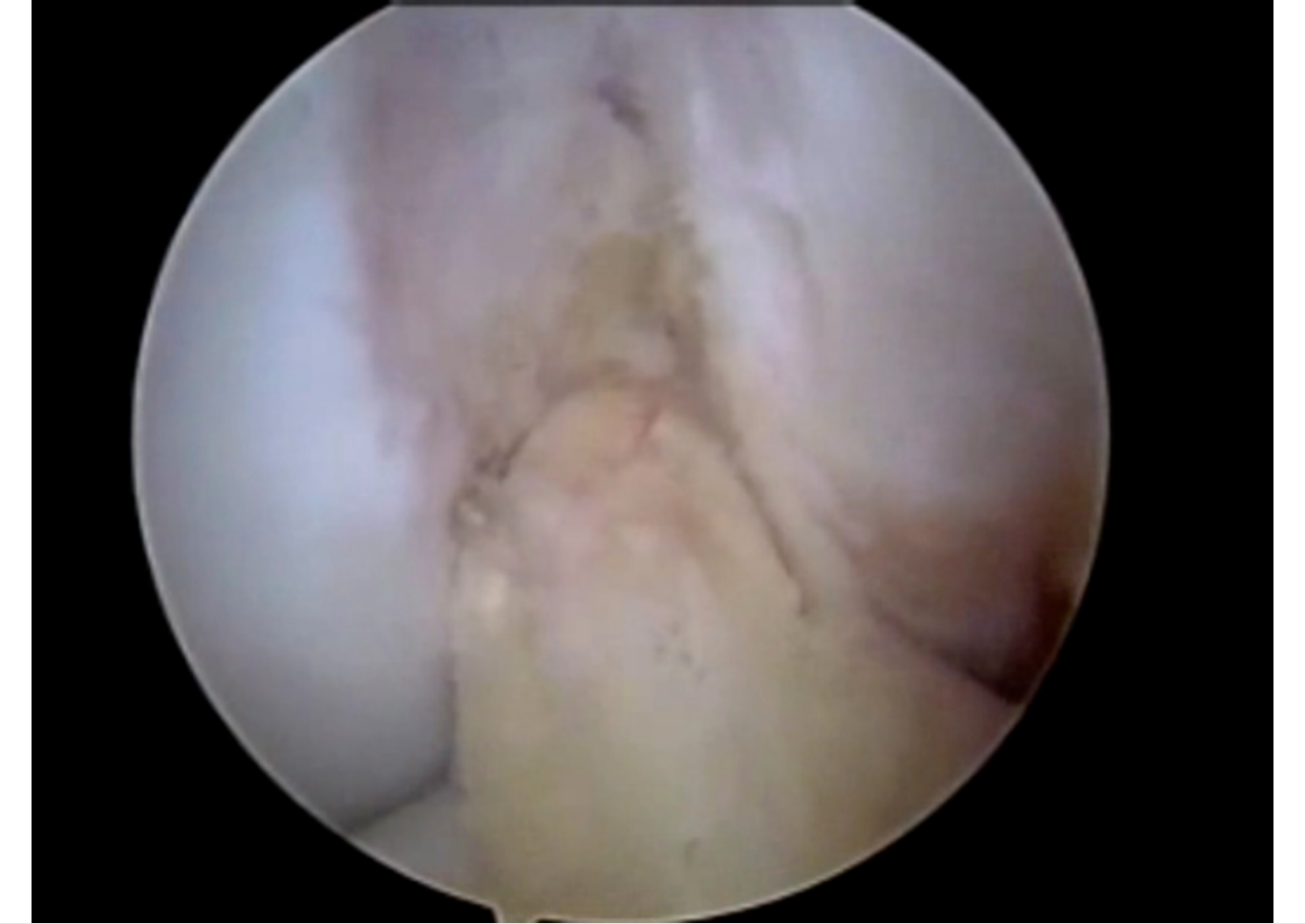 click on "10 seconds
Tap to unmute" at bounding box center (652, 462) 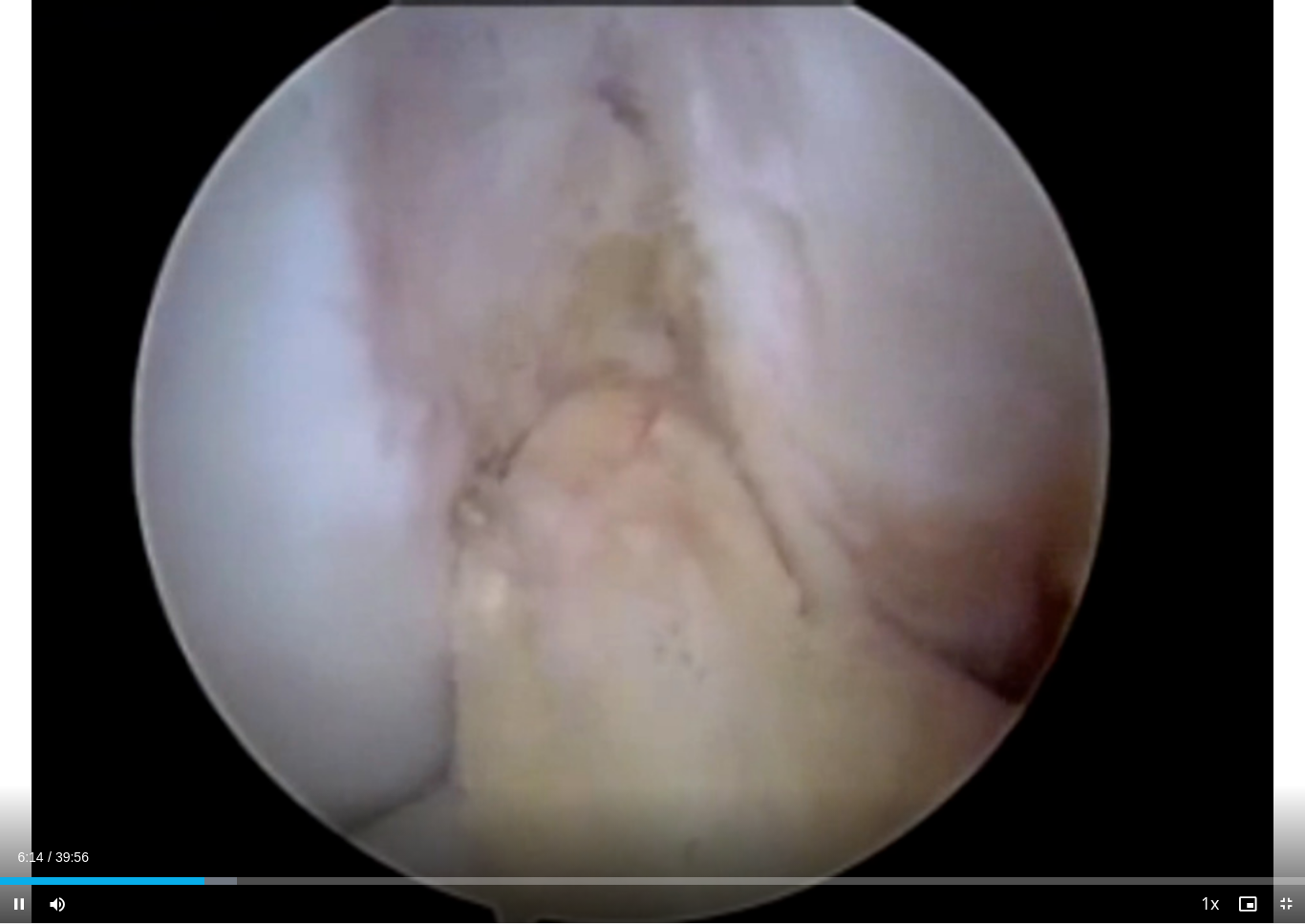 click on "10 seconds
Tap to unmute" at bounding box center [652, 462] 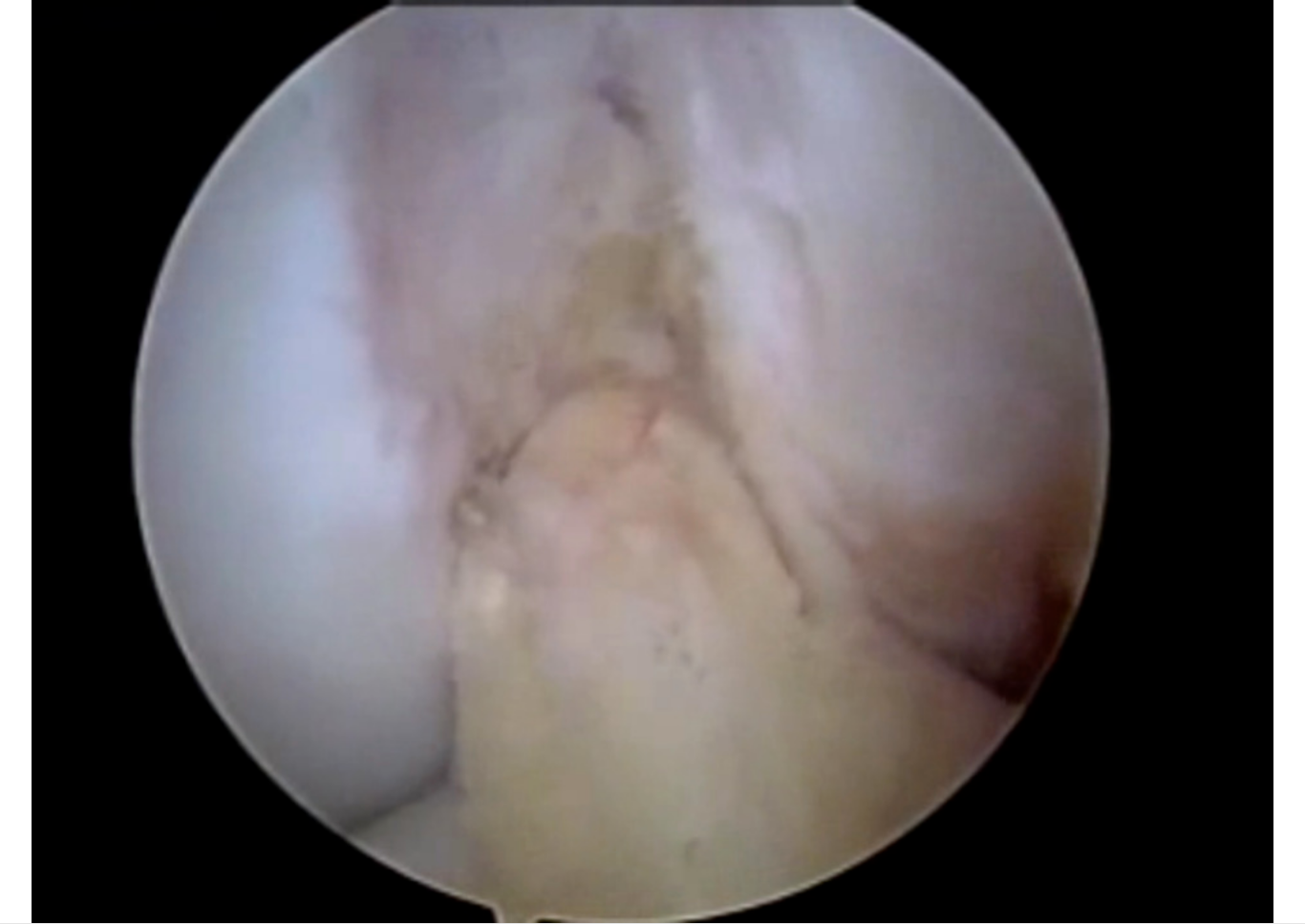 click on "10 seconds
Tap to unmute" at bounding box center [652, 462] 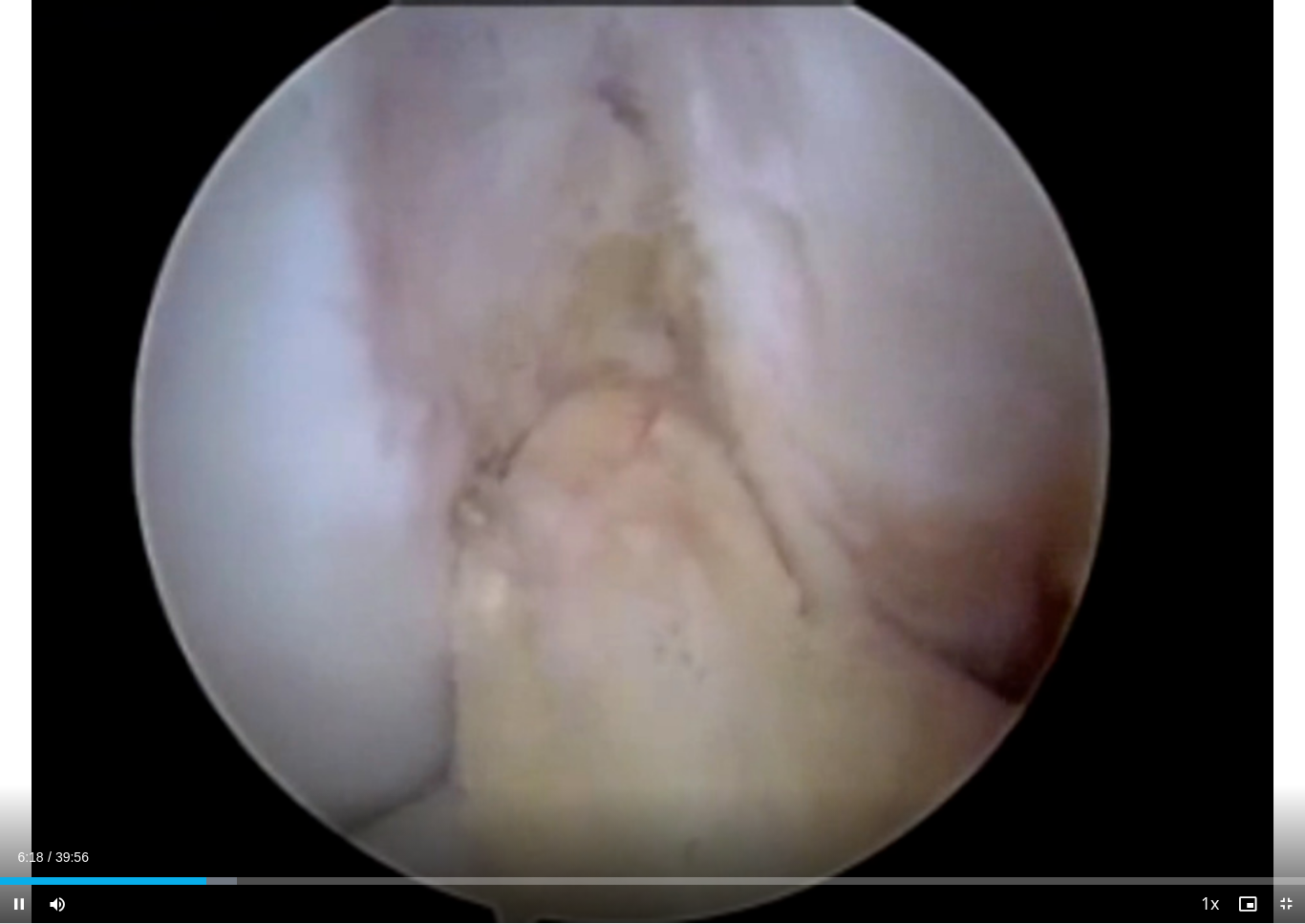 click on "10 seconds
Tap to unmute" at bounding box center [652, 462] 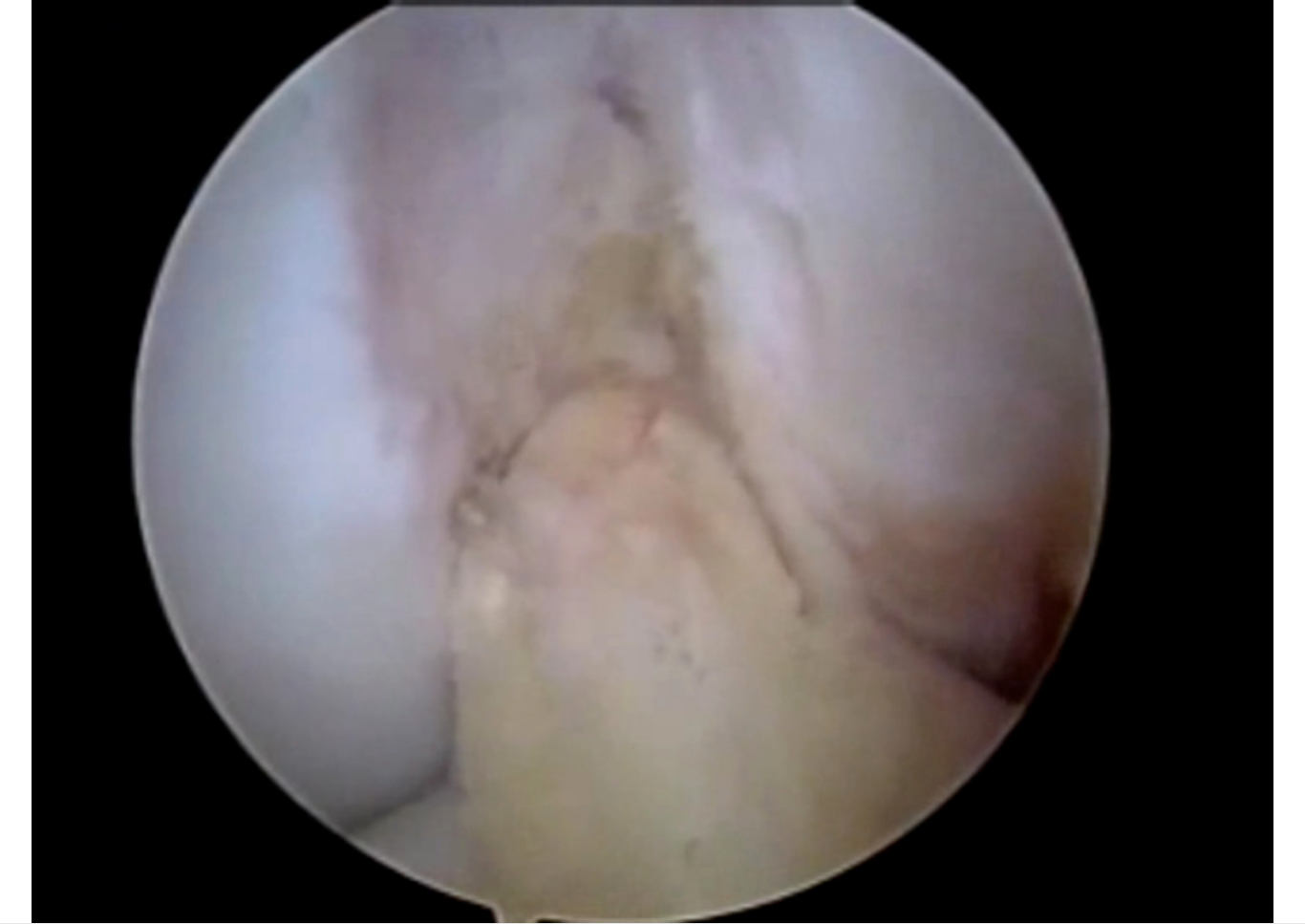 click on "10 seconds
Tap to unmute" at bounding box center (652, 462) 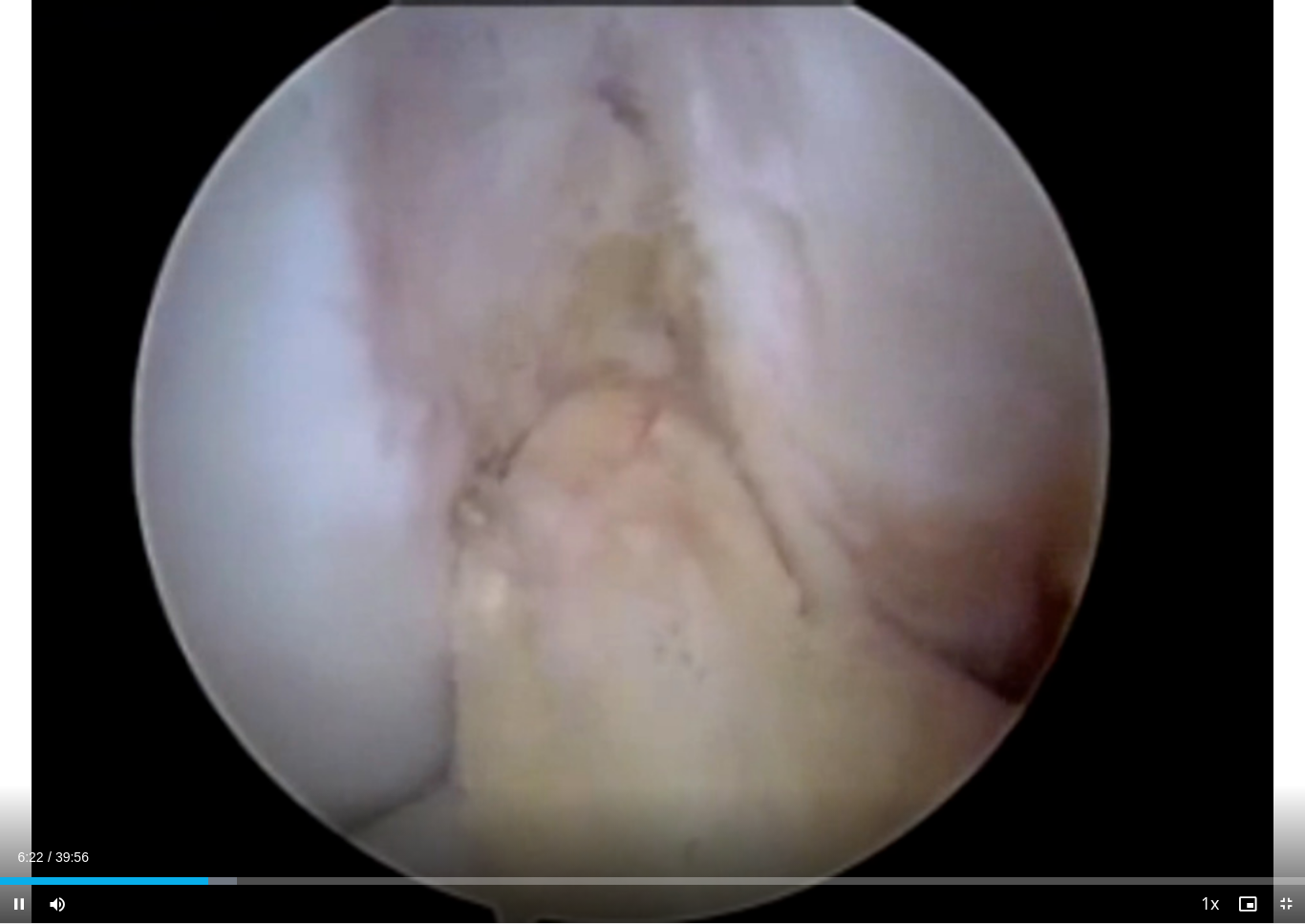 click on "10 seconds
Tap to unmute" at bounding box center [652, 462] 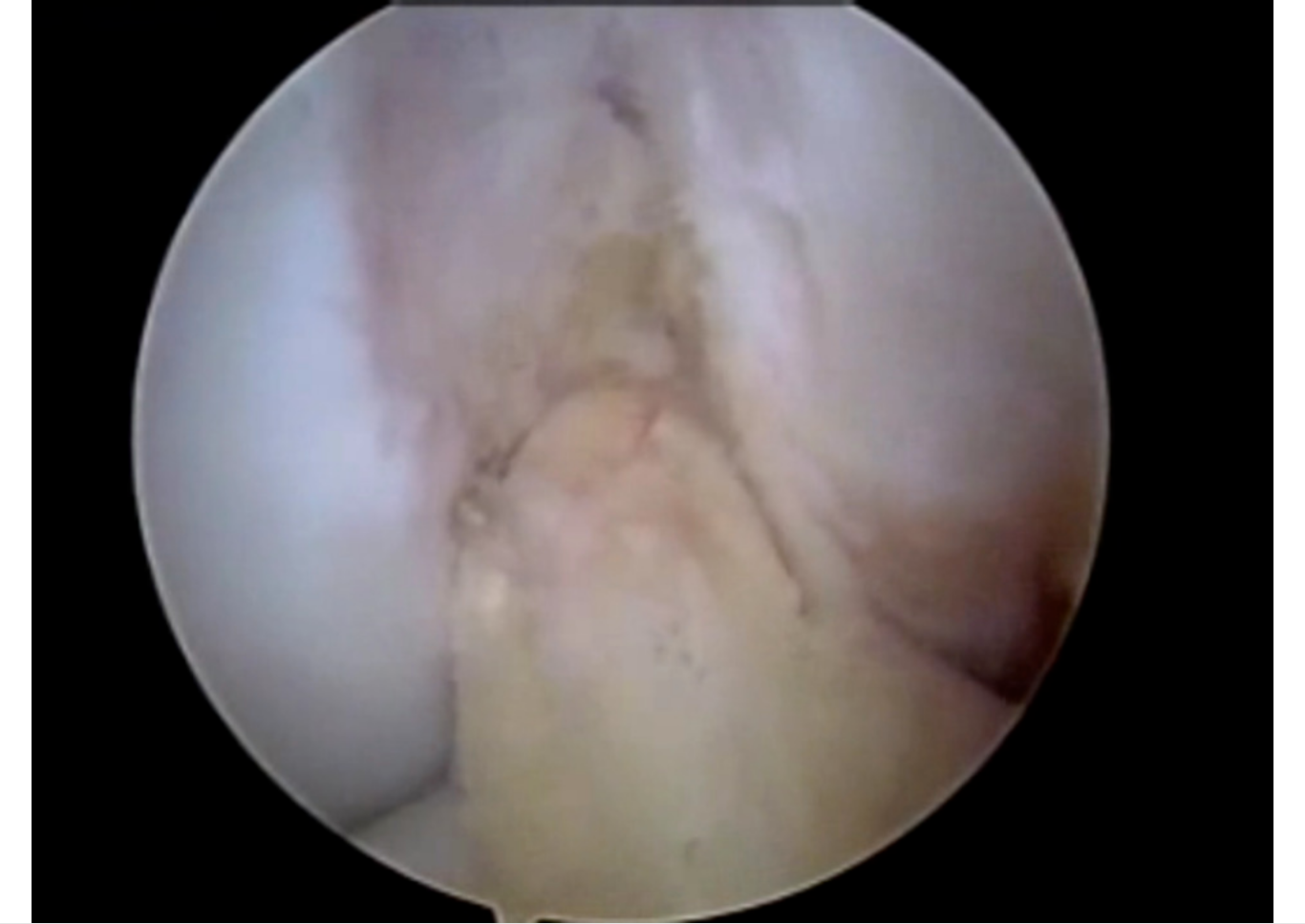click on "10 seconds
Tap to unmute" at bounding box center (652, 462) 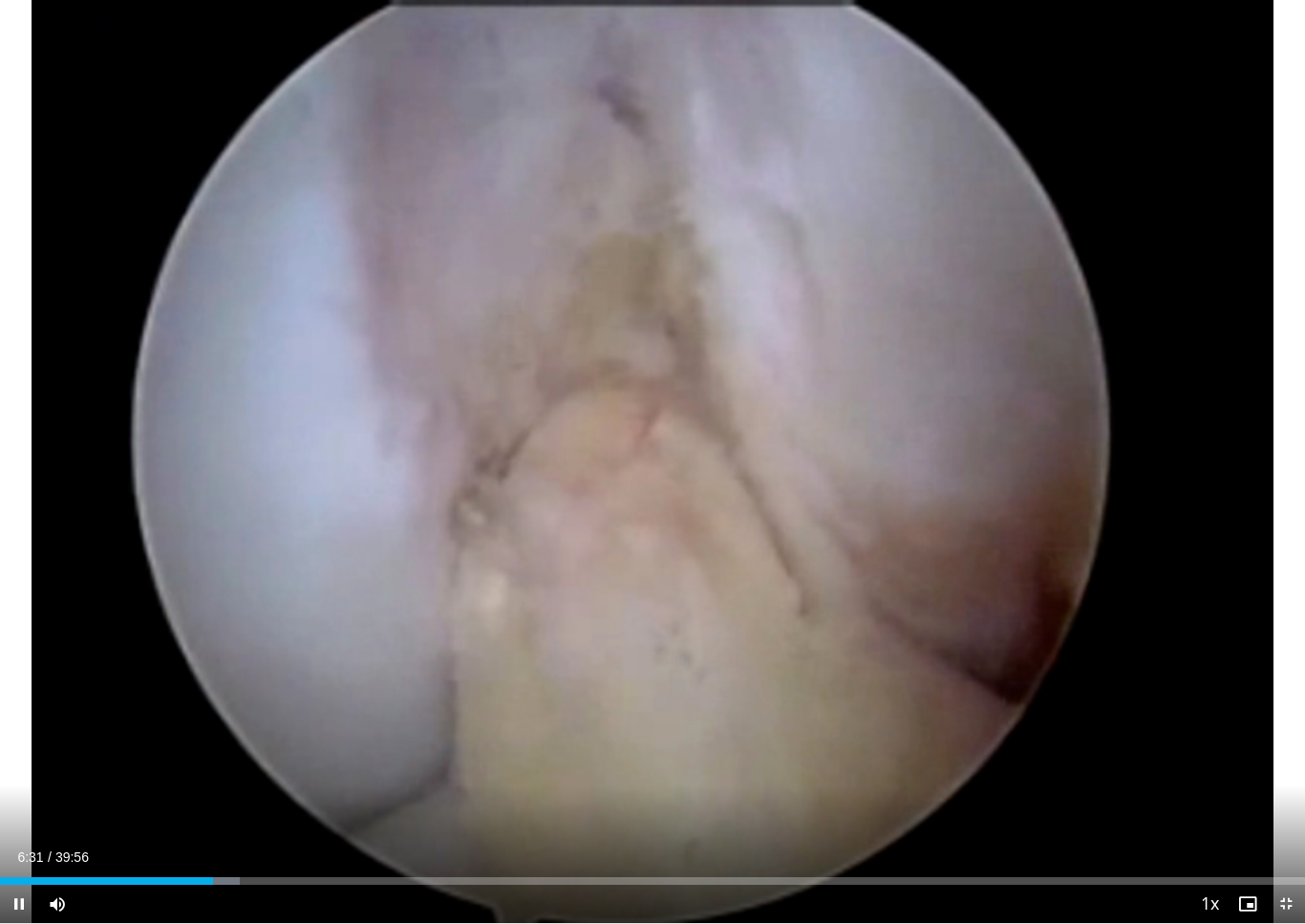 click on "10 seconds
Tap to unmute" at bounding box center [652, 462] 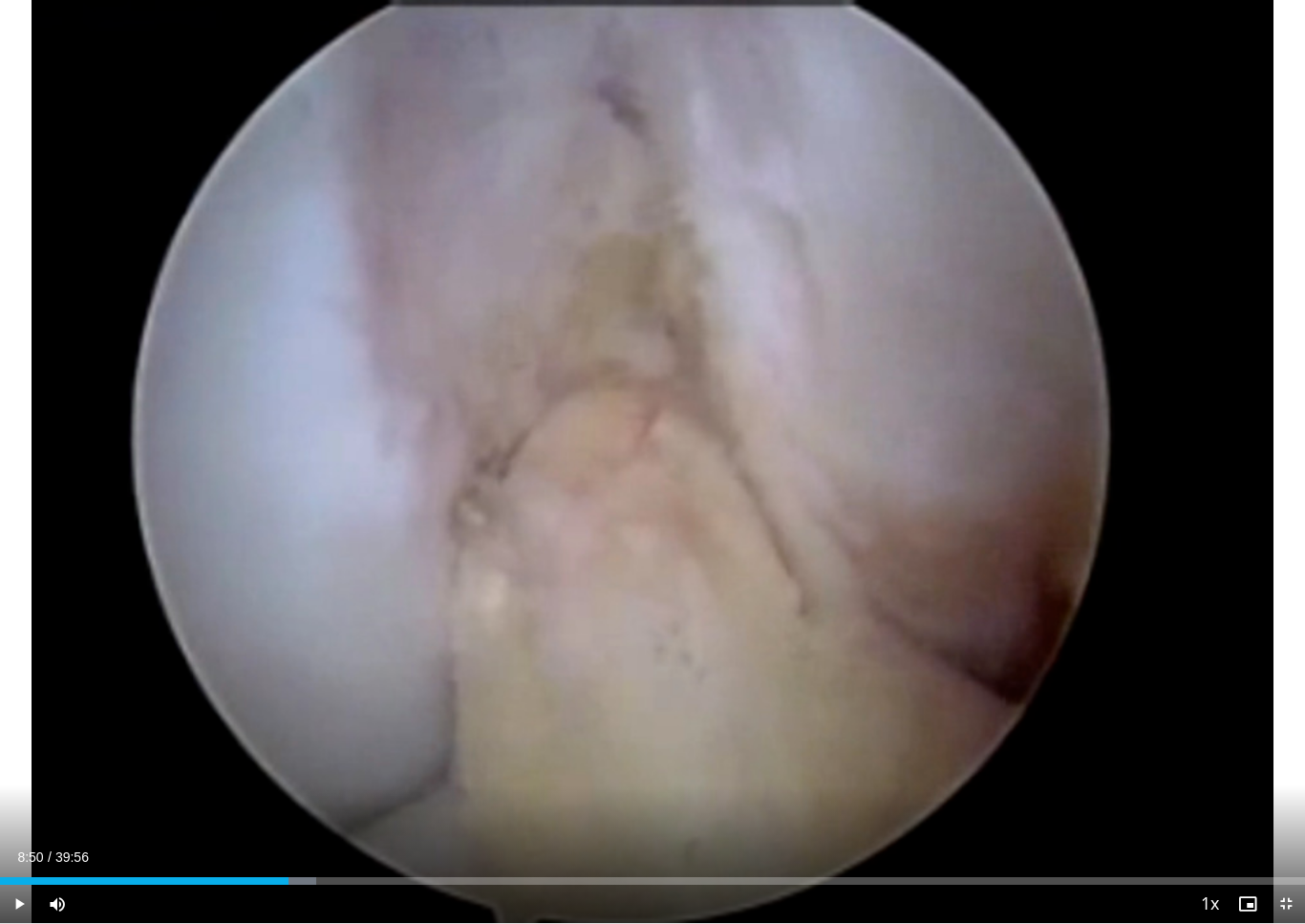 click on "10 seconds
Tap to unmute" at bounding box center [652, 462] 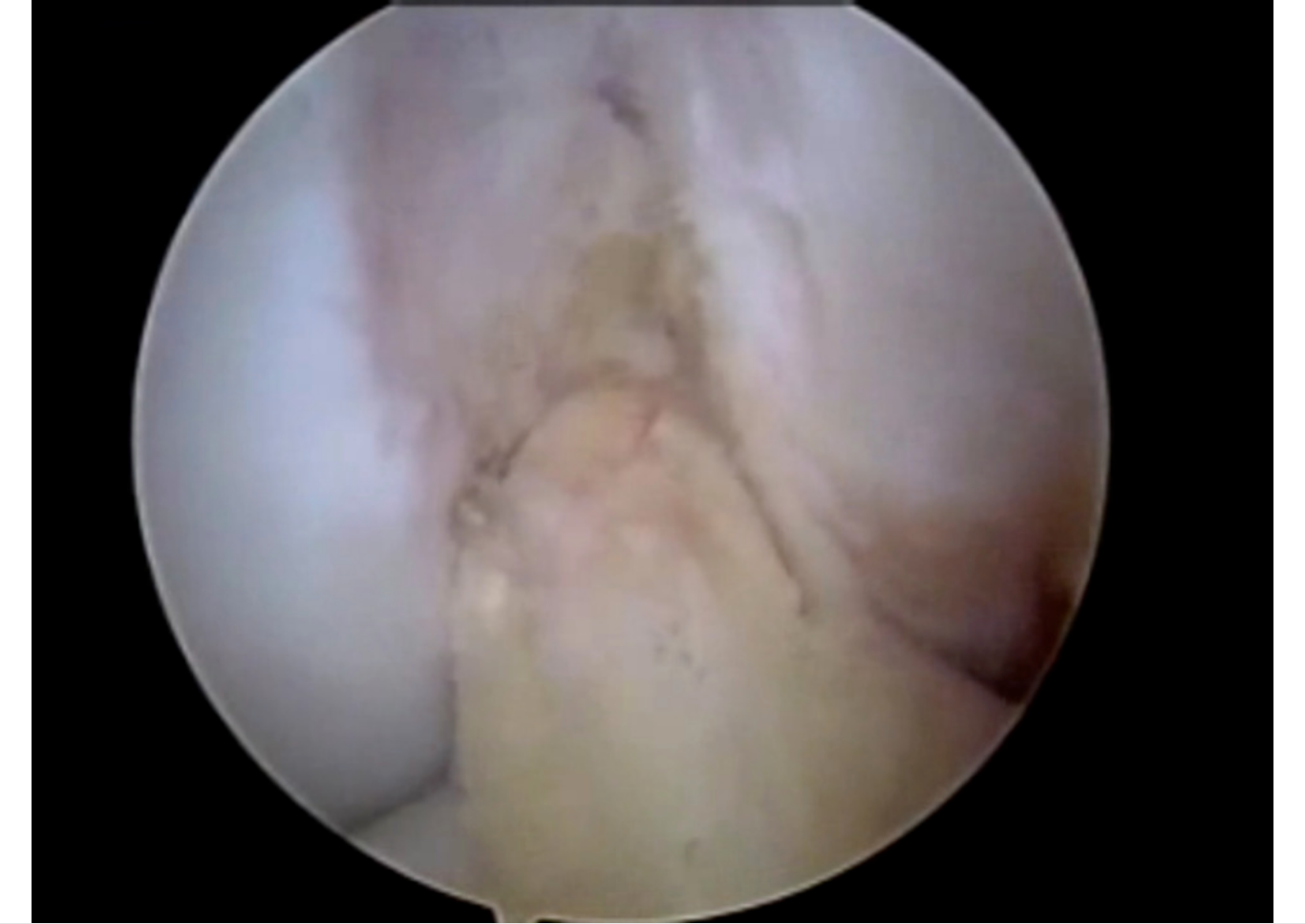 click on "10 seconds
Tap to unmute" at bounding box center (652, 462) 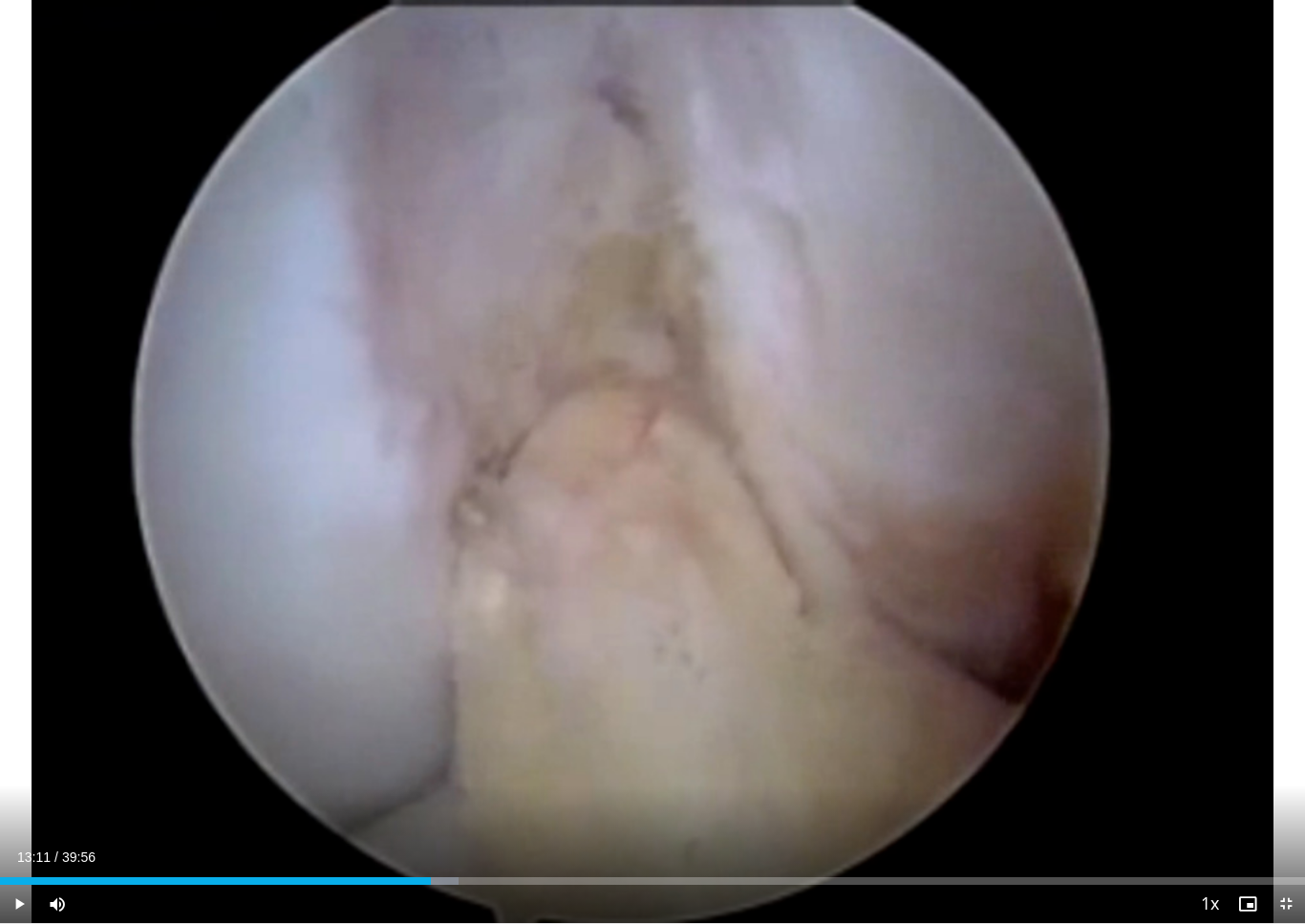 click at bounding box center (19, 904) 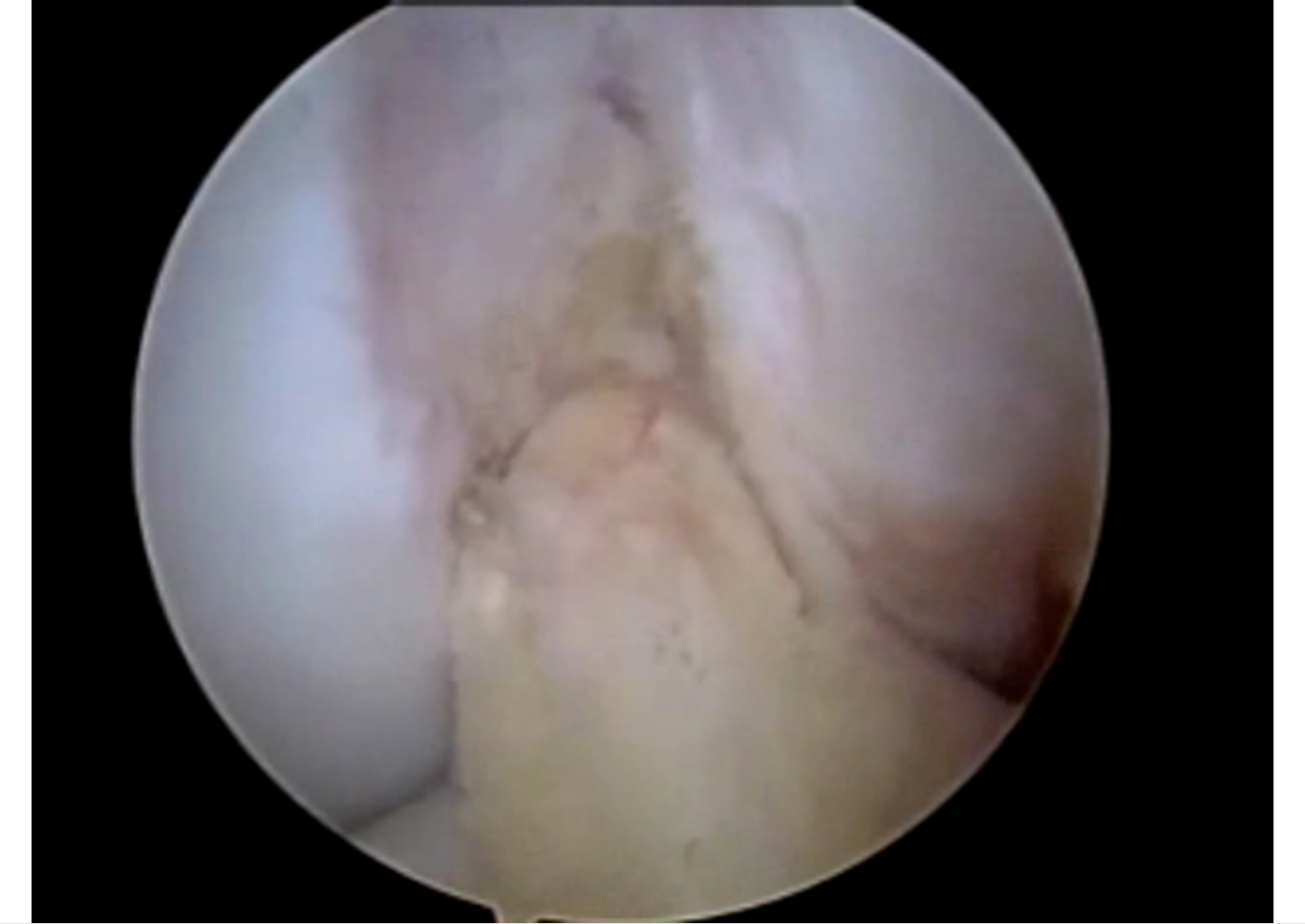 click on "10 seconds
Tap to unmute" at bounding box center [652, 462] 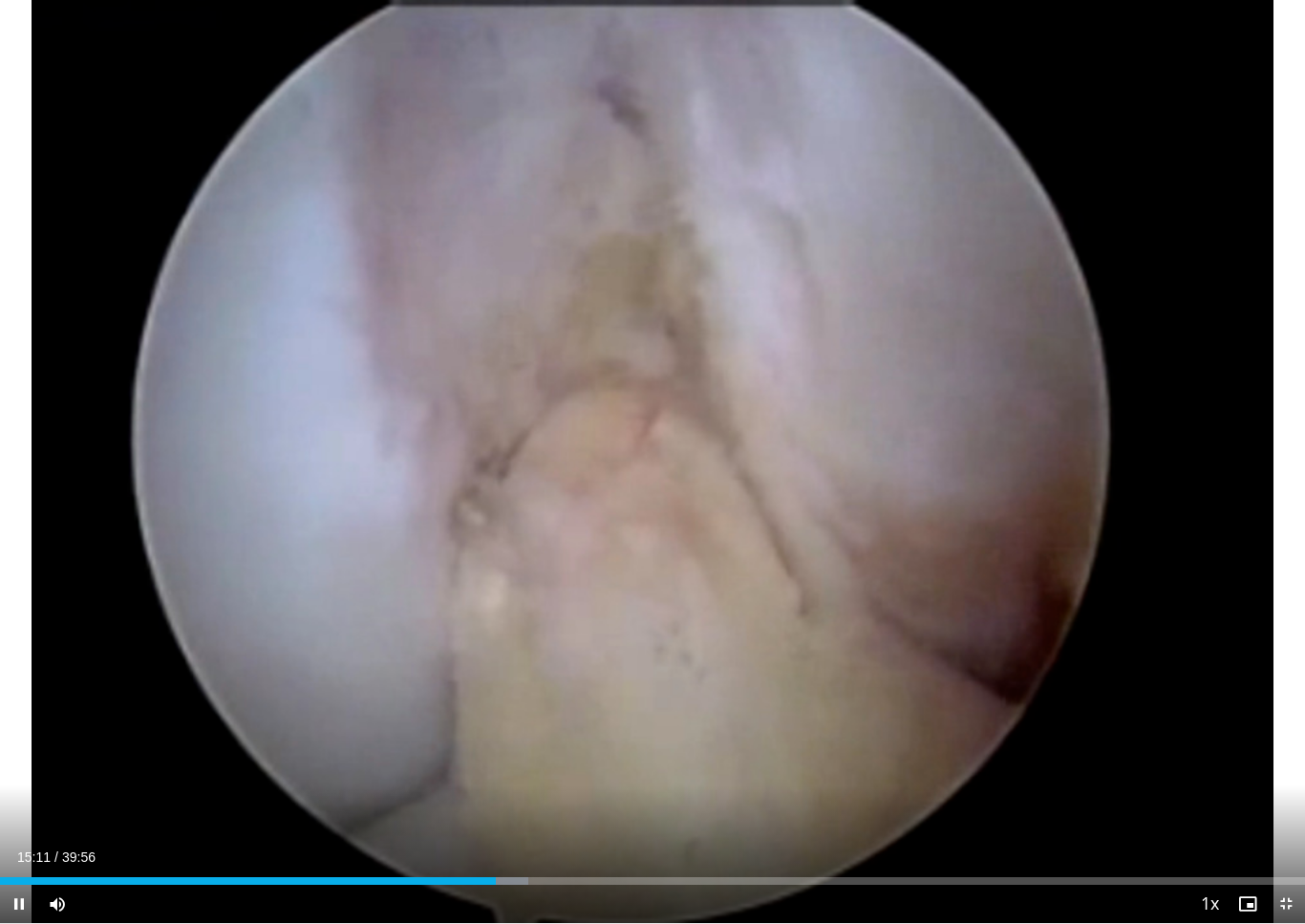click at bounding box center (247, 881) 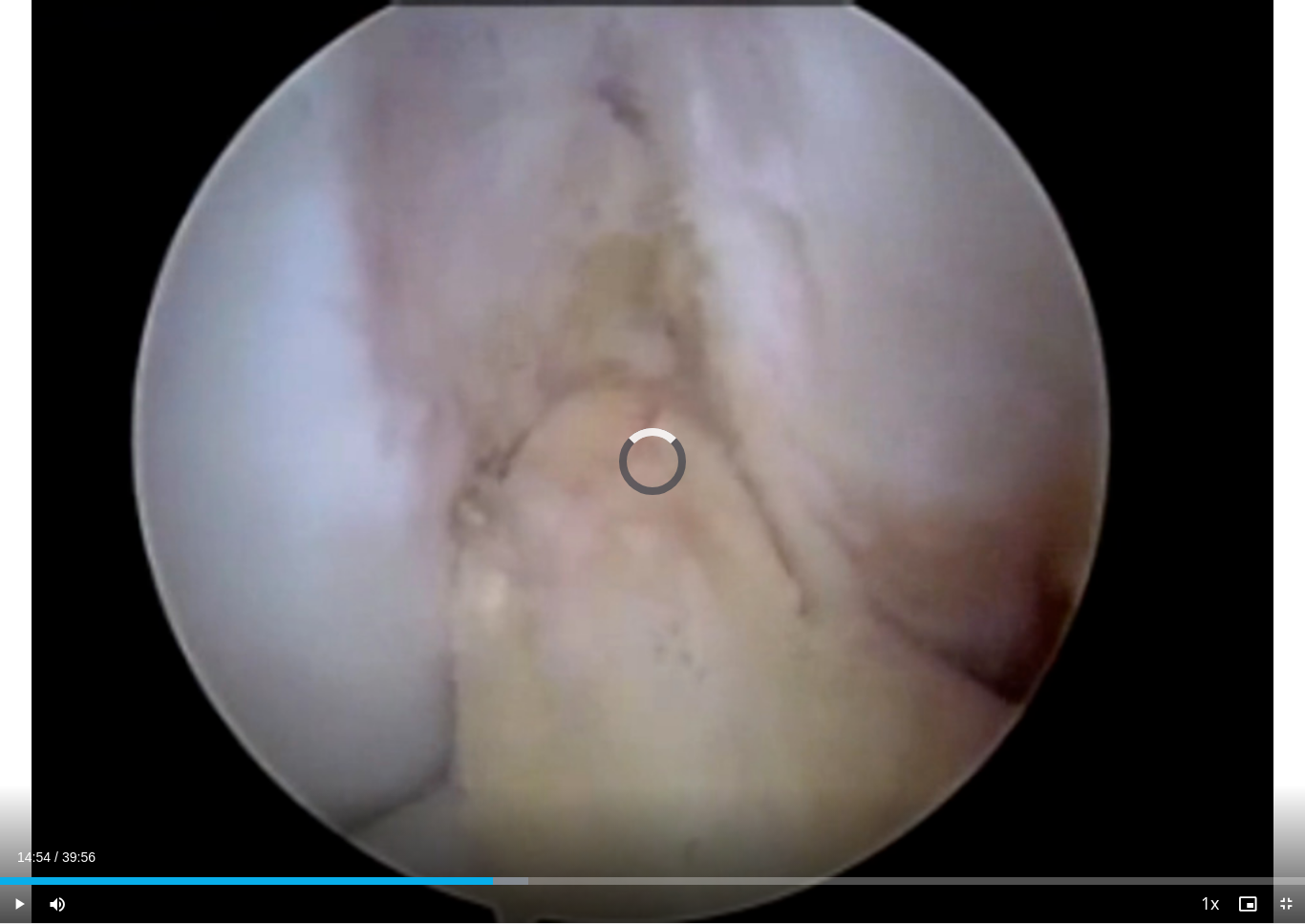 click at bounding box center [496, 881] 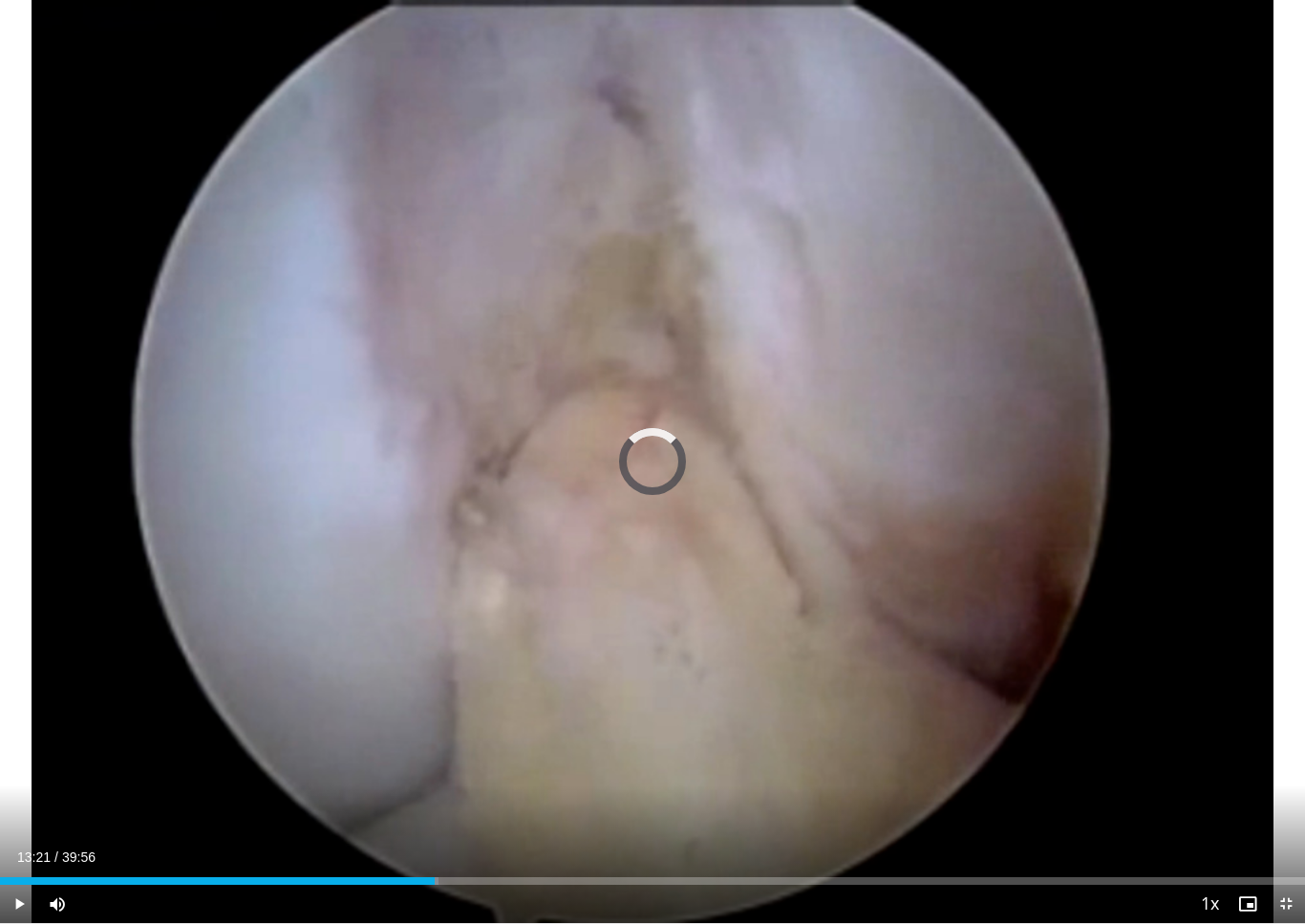 click on "Loaded :  33.62%" at bounding box center (652, 881) 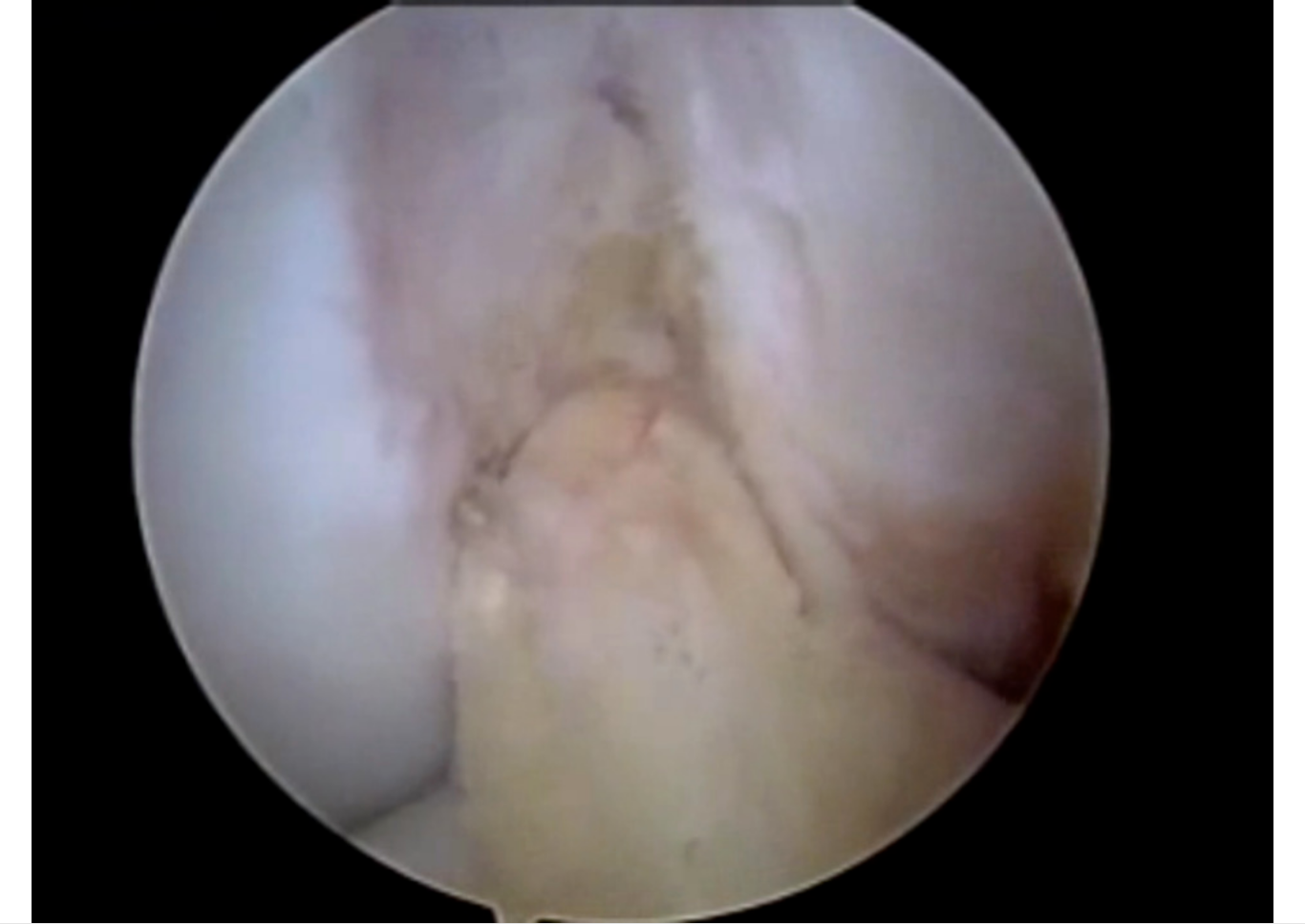 click on "10 seconds
Tap to unmute" at bounding box center (652, 462) 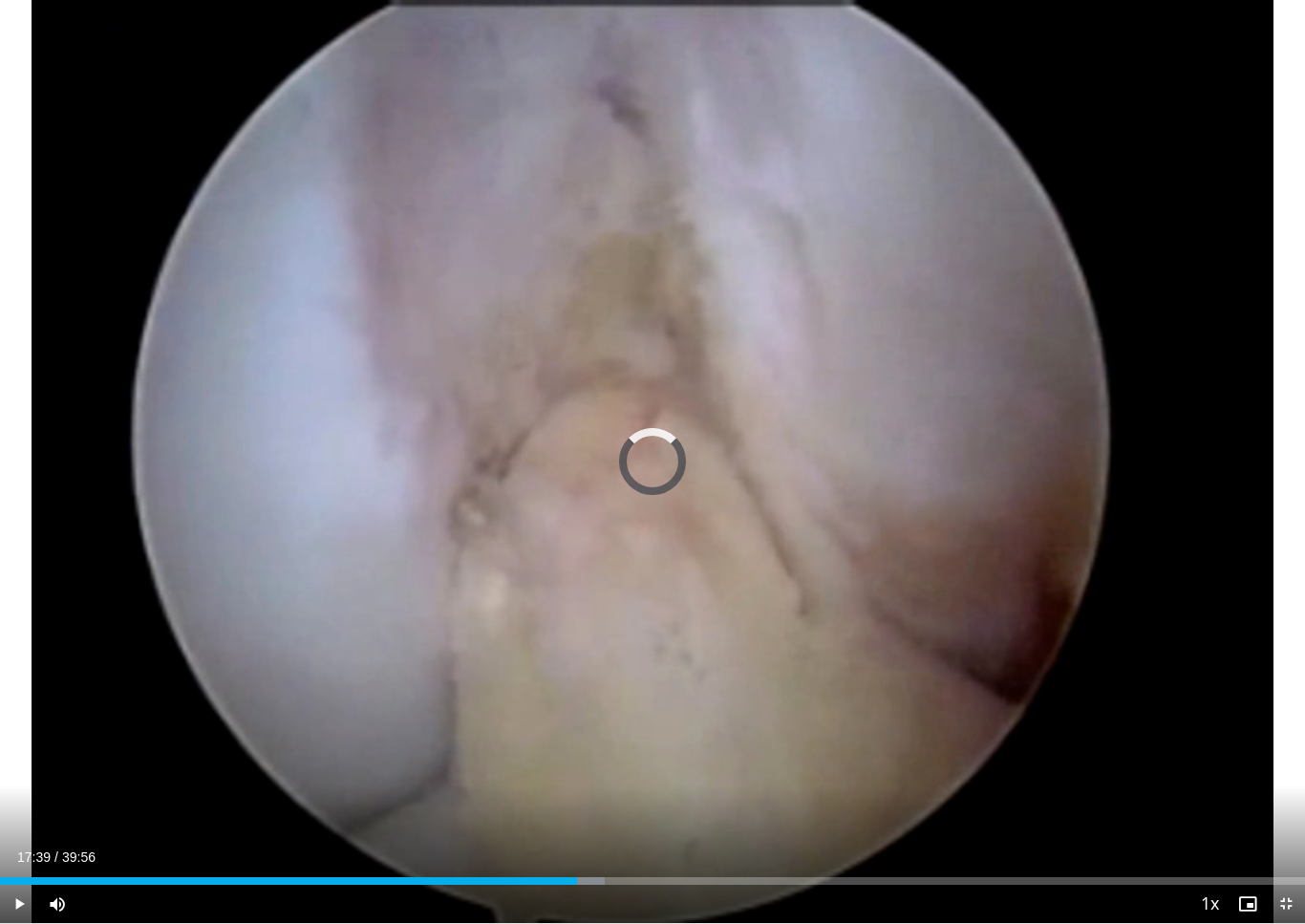 click at bounding box center (580, 881) 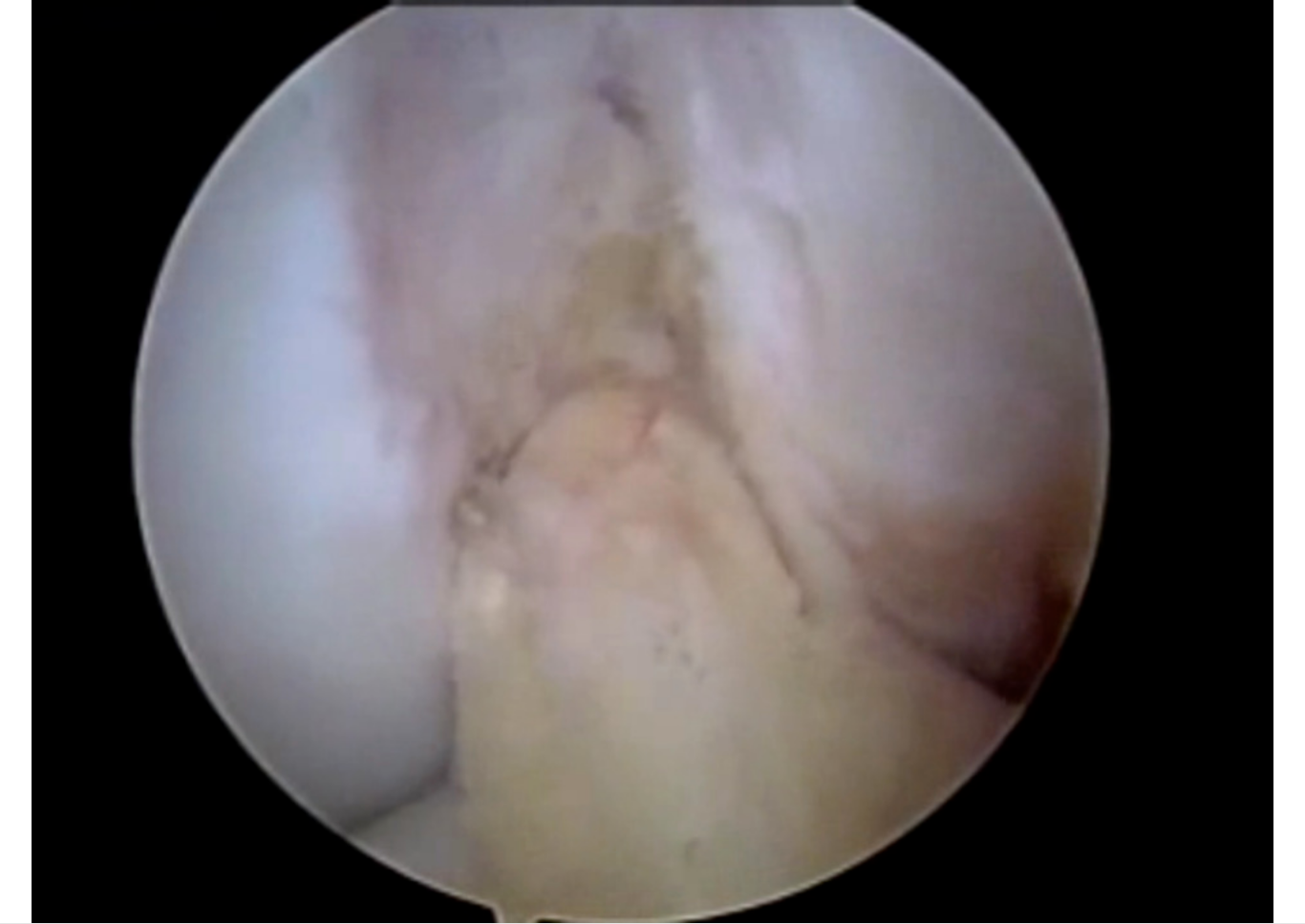 click on "10 seconds
Tap to unmute" at bounding box center (652, 462) 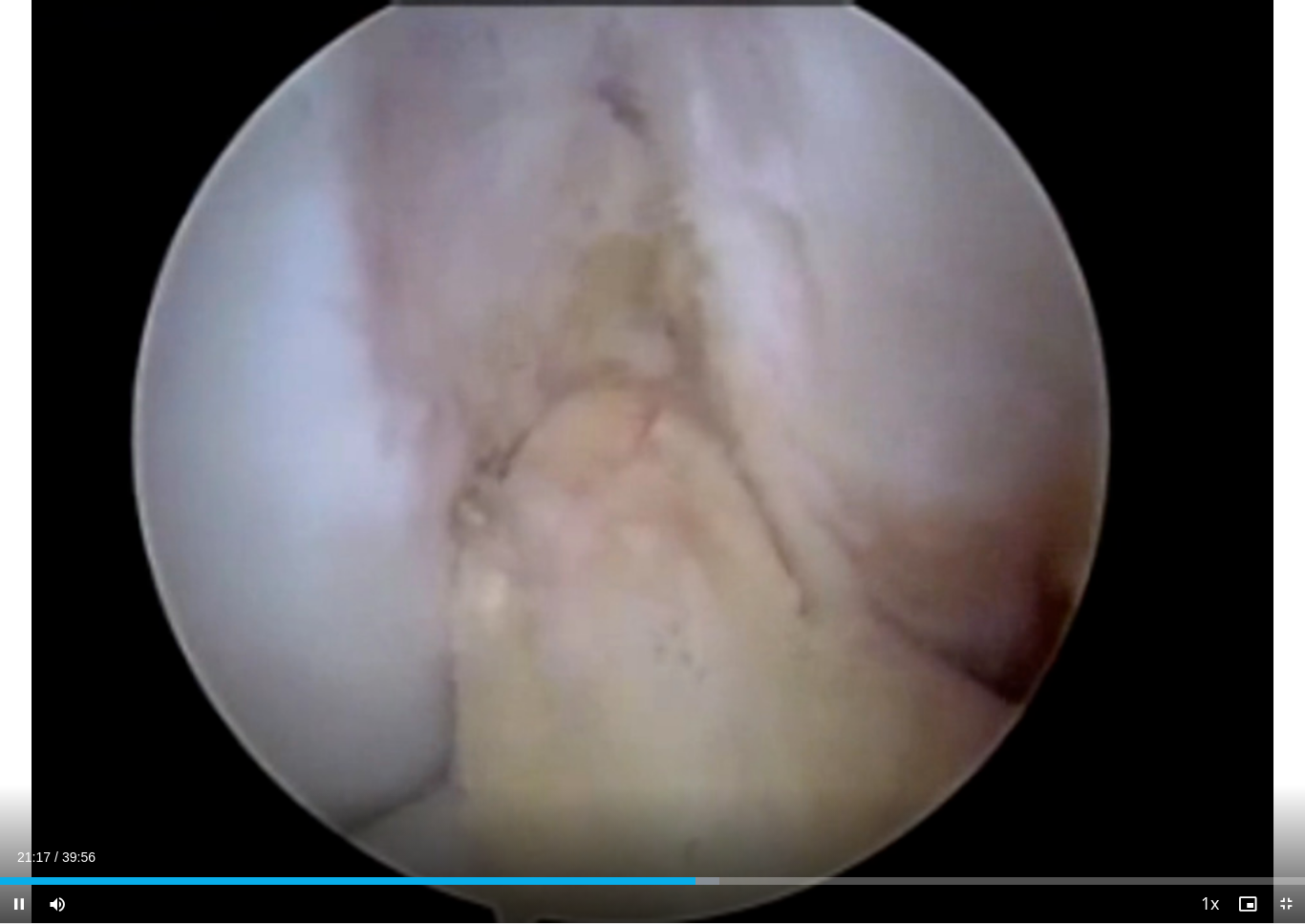 click at bounding box center [348, 881] 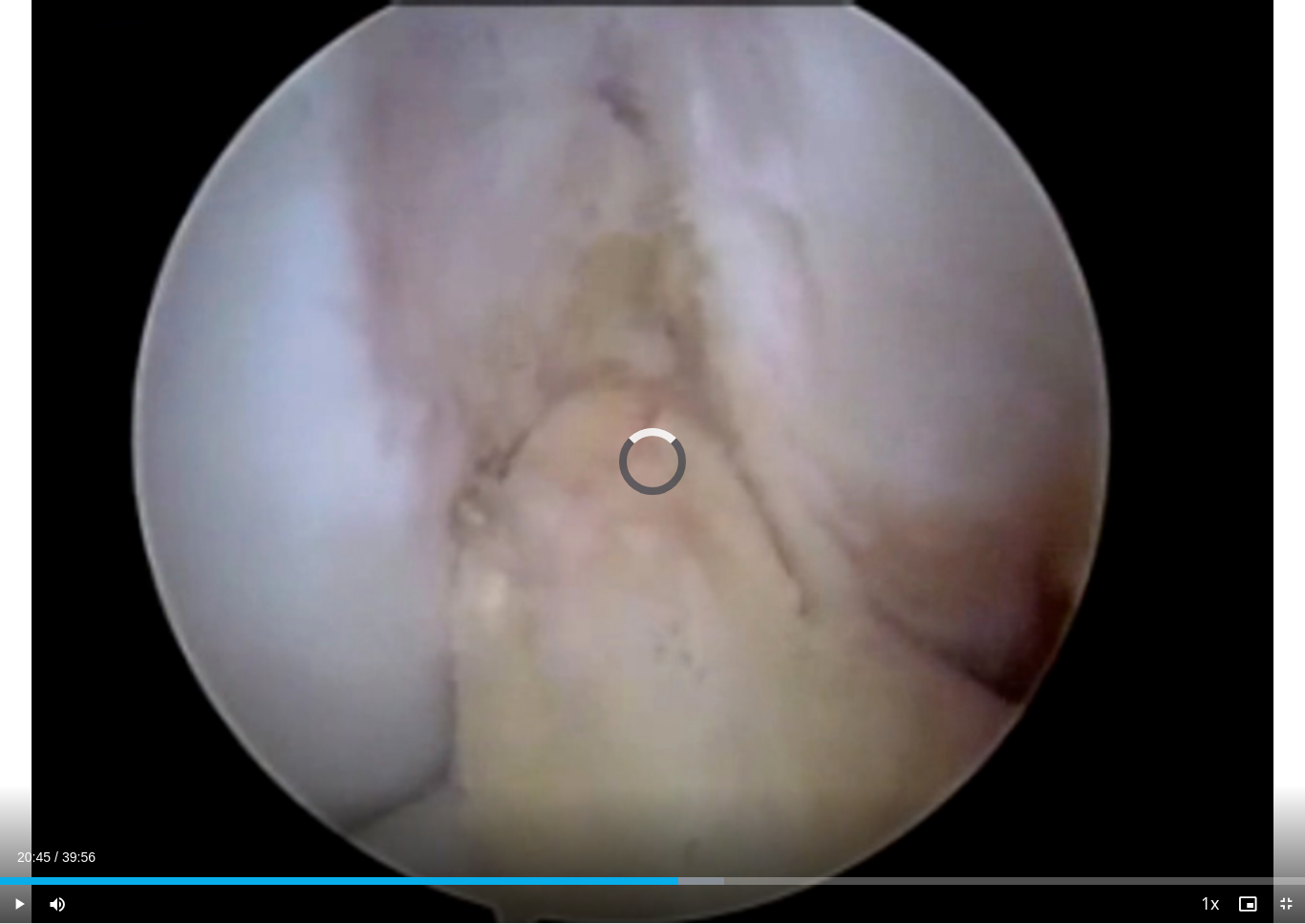 click at bounding box center [699, 881] 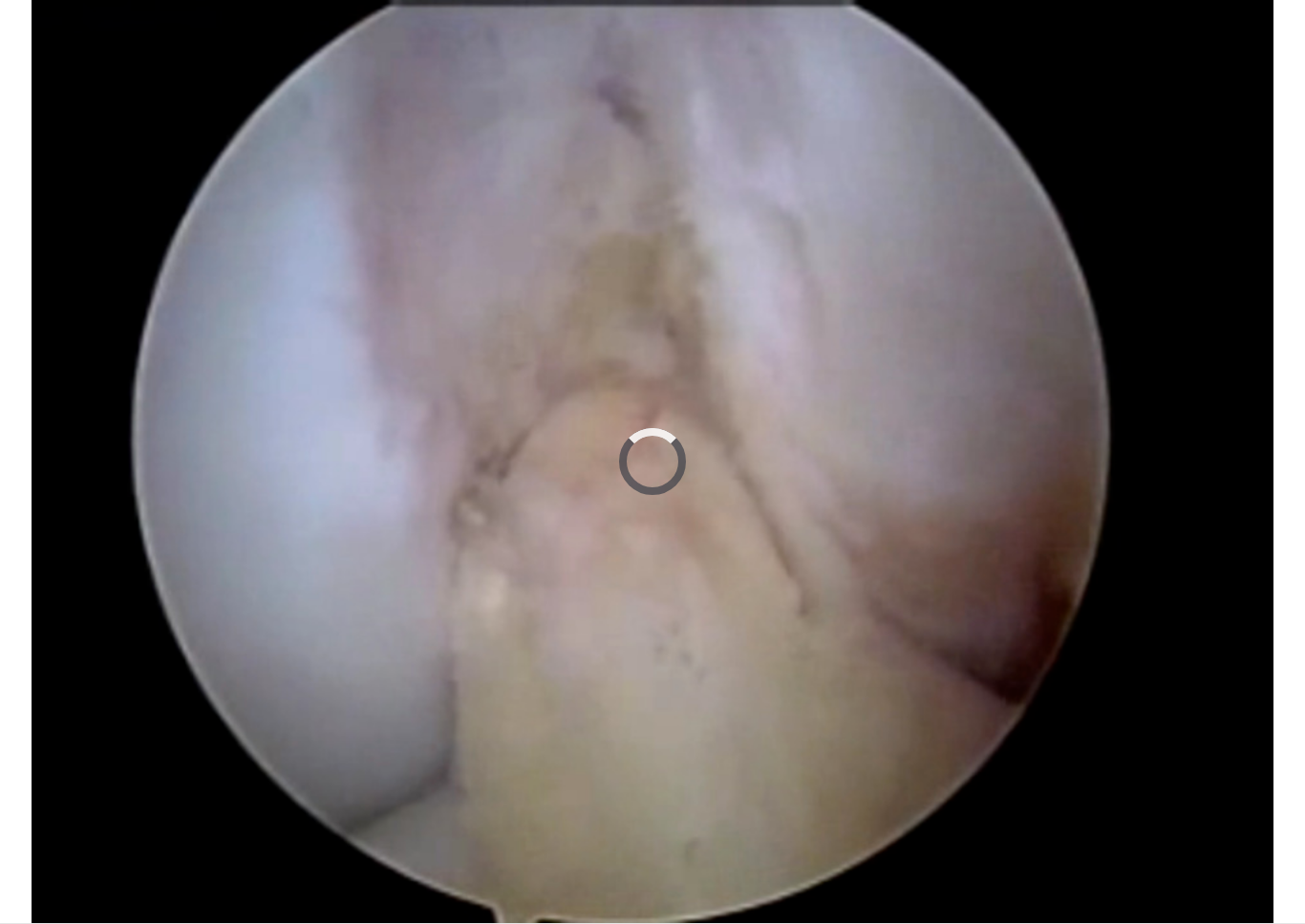 click on "10 seconds
Tap to unmute" at bounding box center [652, 462] 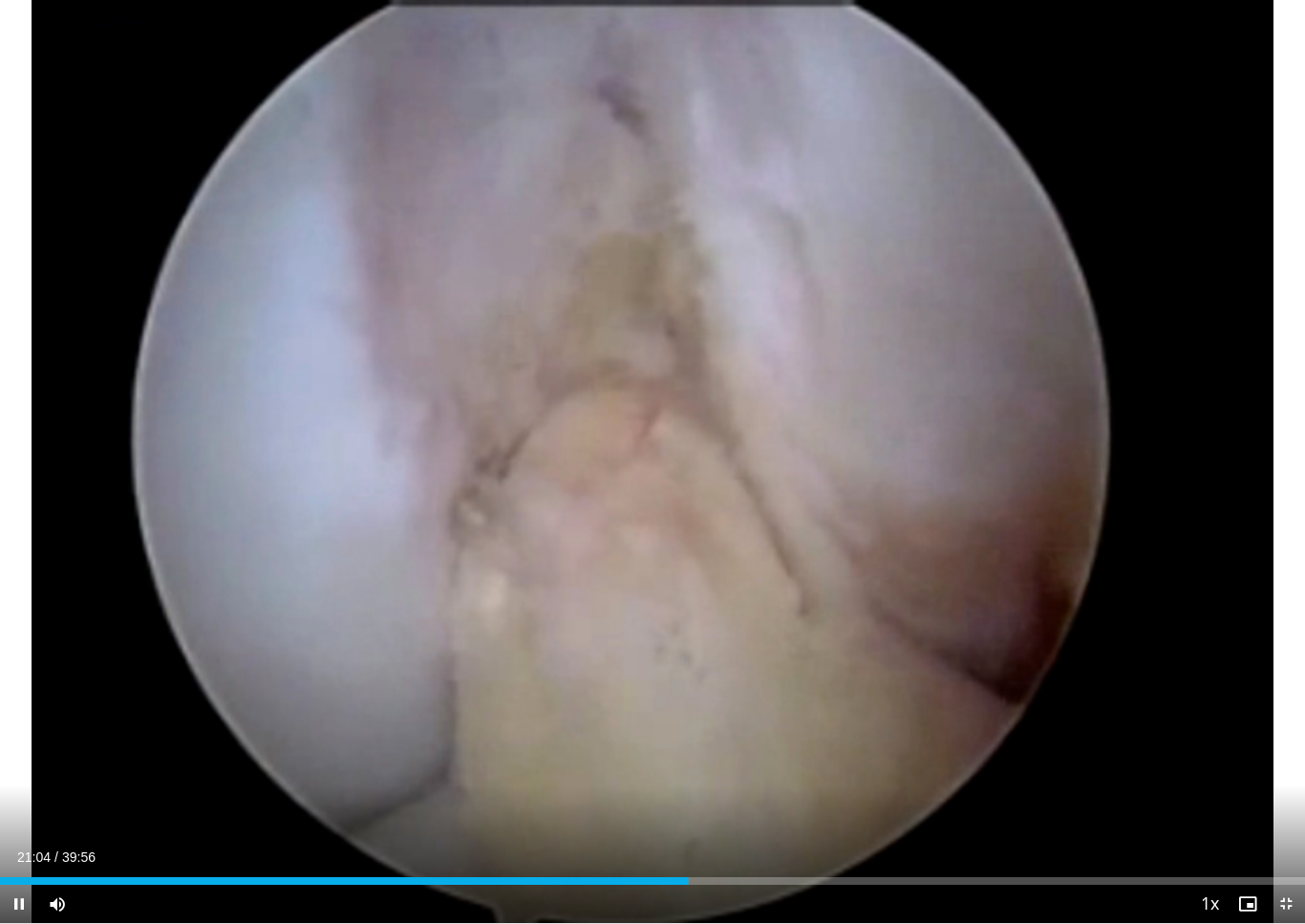 click on "10 seconds
Tap to unmute" at bounding box center [652, 462] 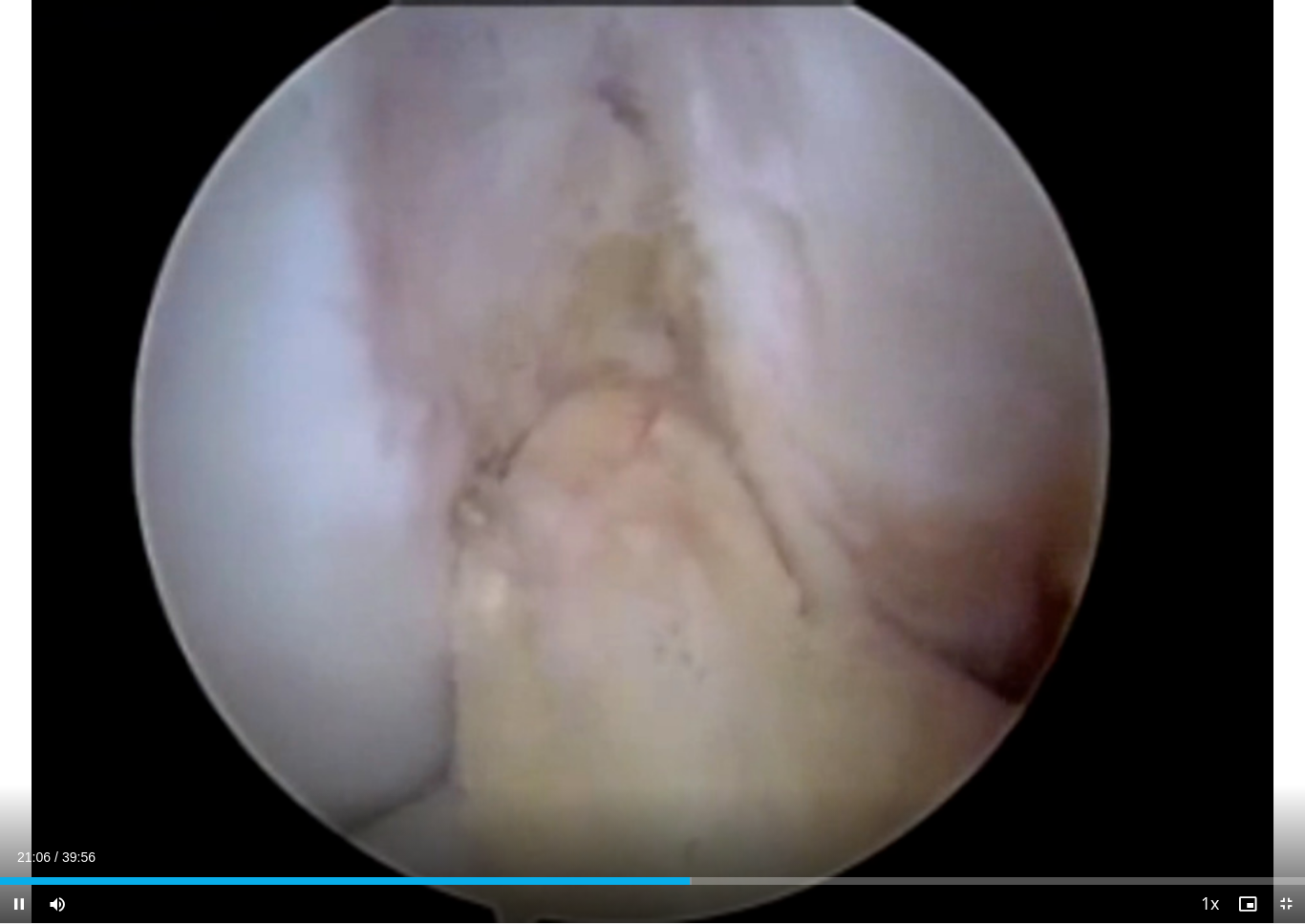 click on "Current Time  21:06 / Duration  39:56" at bounding box center [652, 857] 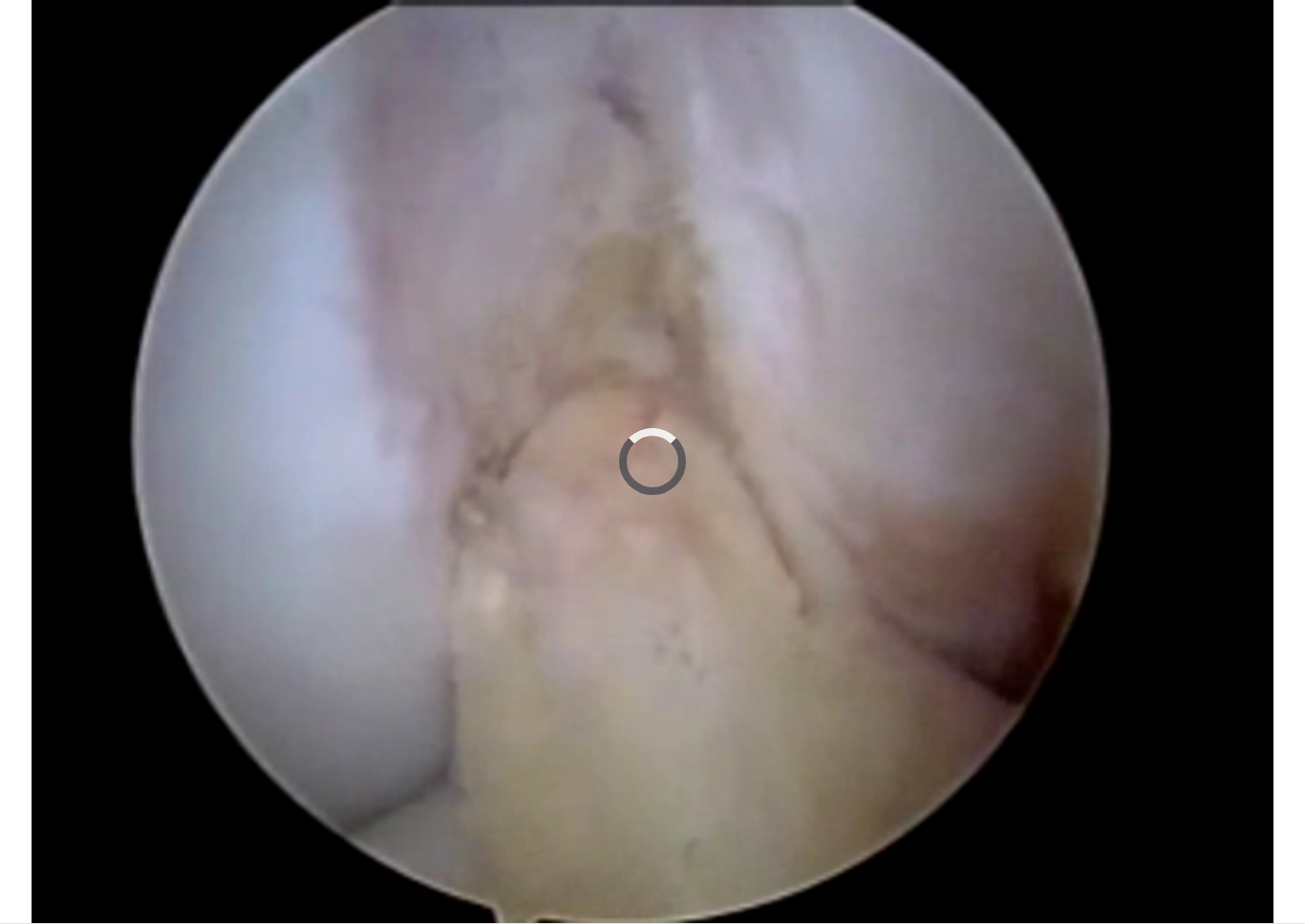 click on "10 seconds
Tap to unmute" at bounding box center [652, 462] 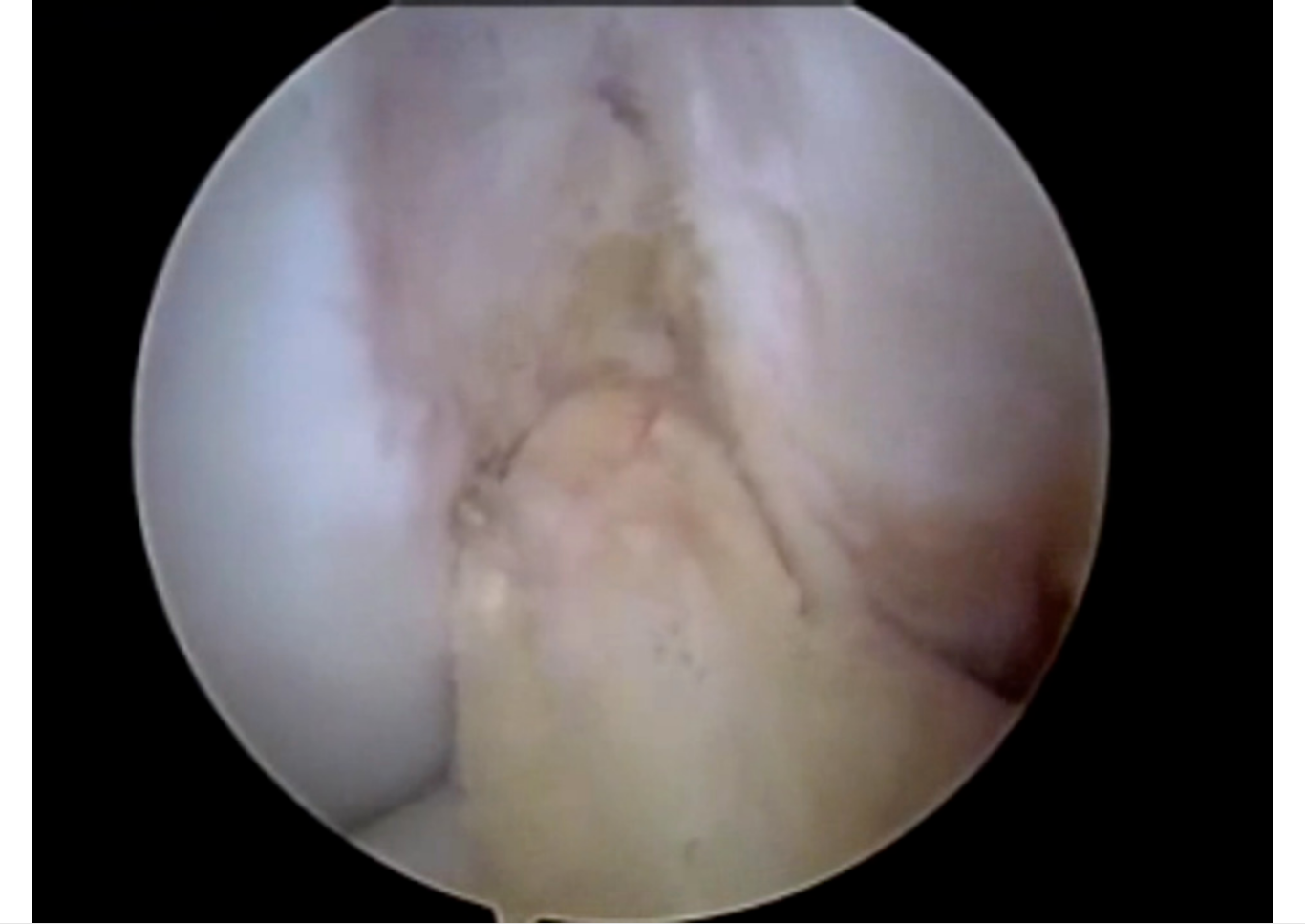 click on "10 seconds
Tap to unmute" at bounding box center (652, 462) 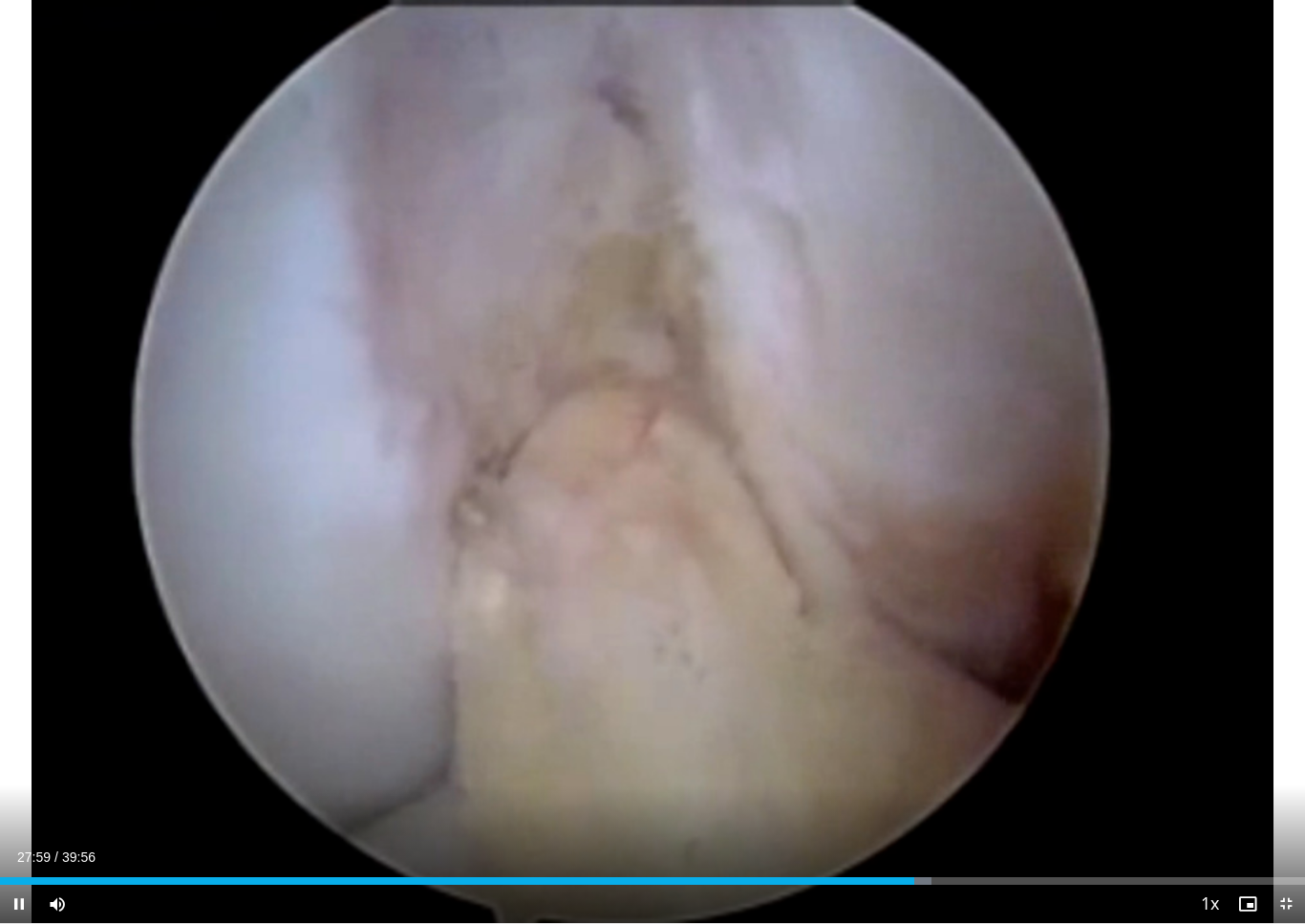 click on "Specialties
Adult & Family Medicine
Allergy, Asthma, Immunology
Anesthesiology
Cardiology
Dental
Dermatology
Endocrinology
Gastroenterology & Hepatology
General Surgery
Hematology & Oncology
Infectious Disease
Nephrology
Neurology
Neurosurgery
Obstetrics & Gynecology
Ophthalmology
Oral Maxillofacial
Orthopaedics
Otolaryngology
Pediatrics
Plastic Surgery
Podiatry
Psychiatry
Pulmonology
Radiation Oncology
Radiology
Rheumatology
Urology
Videos" at bounding box center (652, 439) 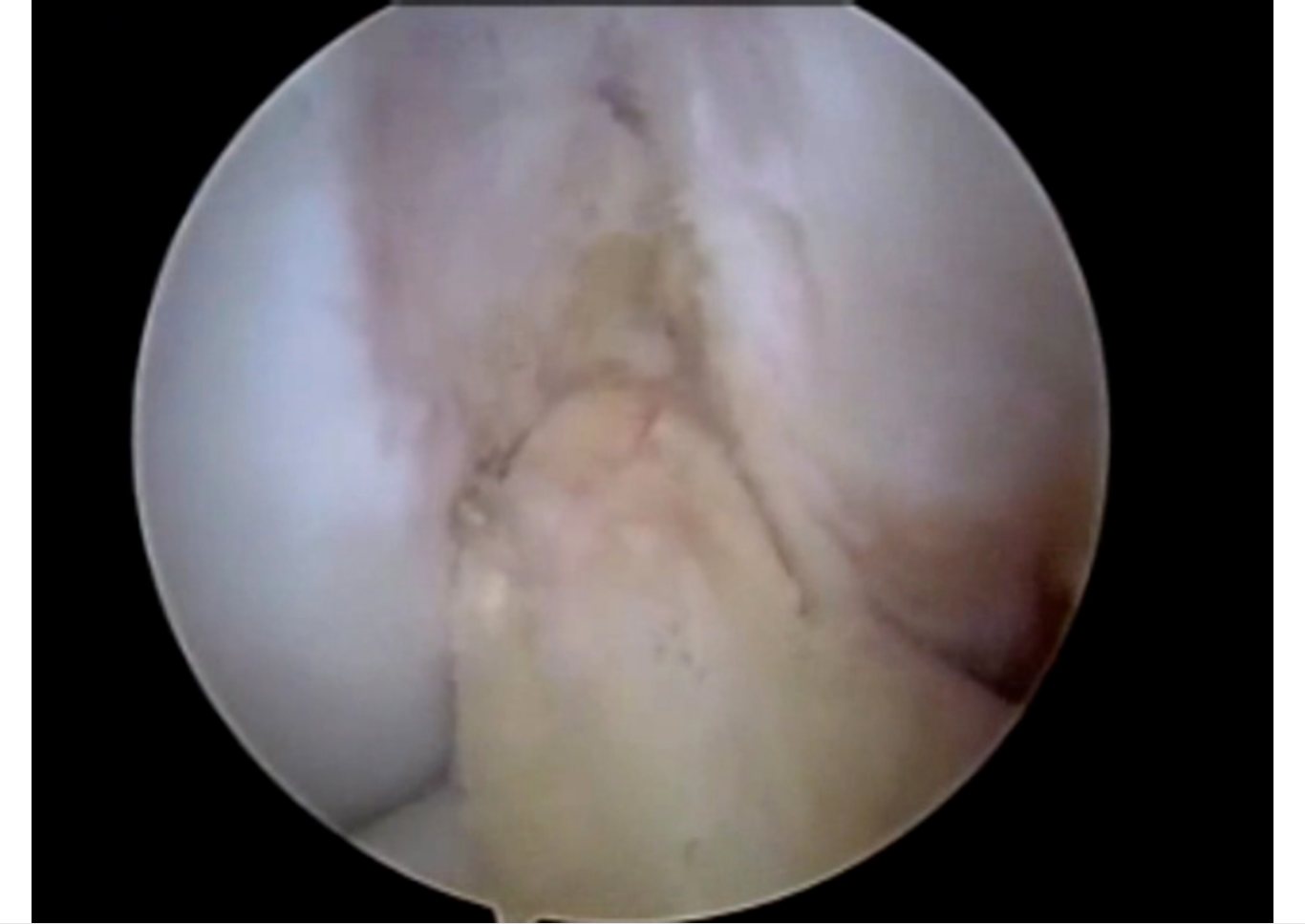 click on "10 seconds
Tap to unmute" at bounding box center [652, 462] 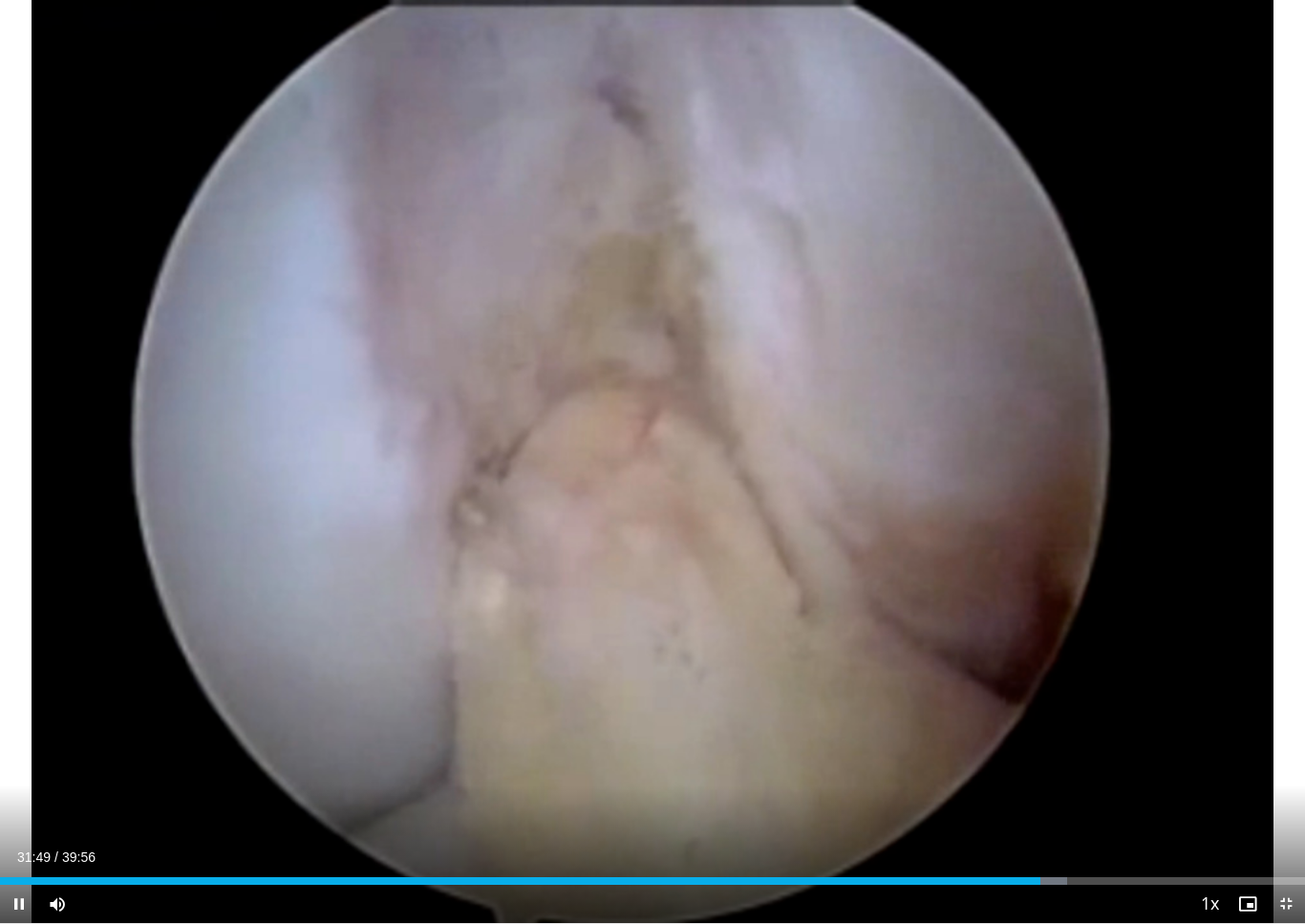 click on "10 seconds
Tap to unmute" at bounding box center [652, 462] 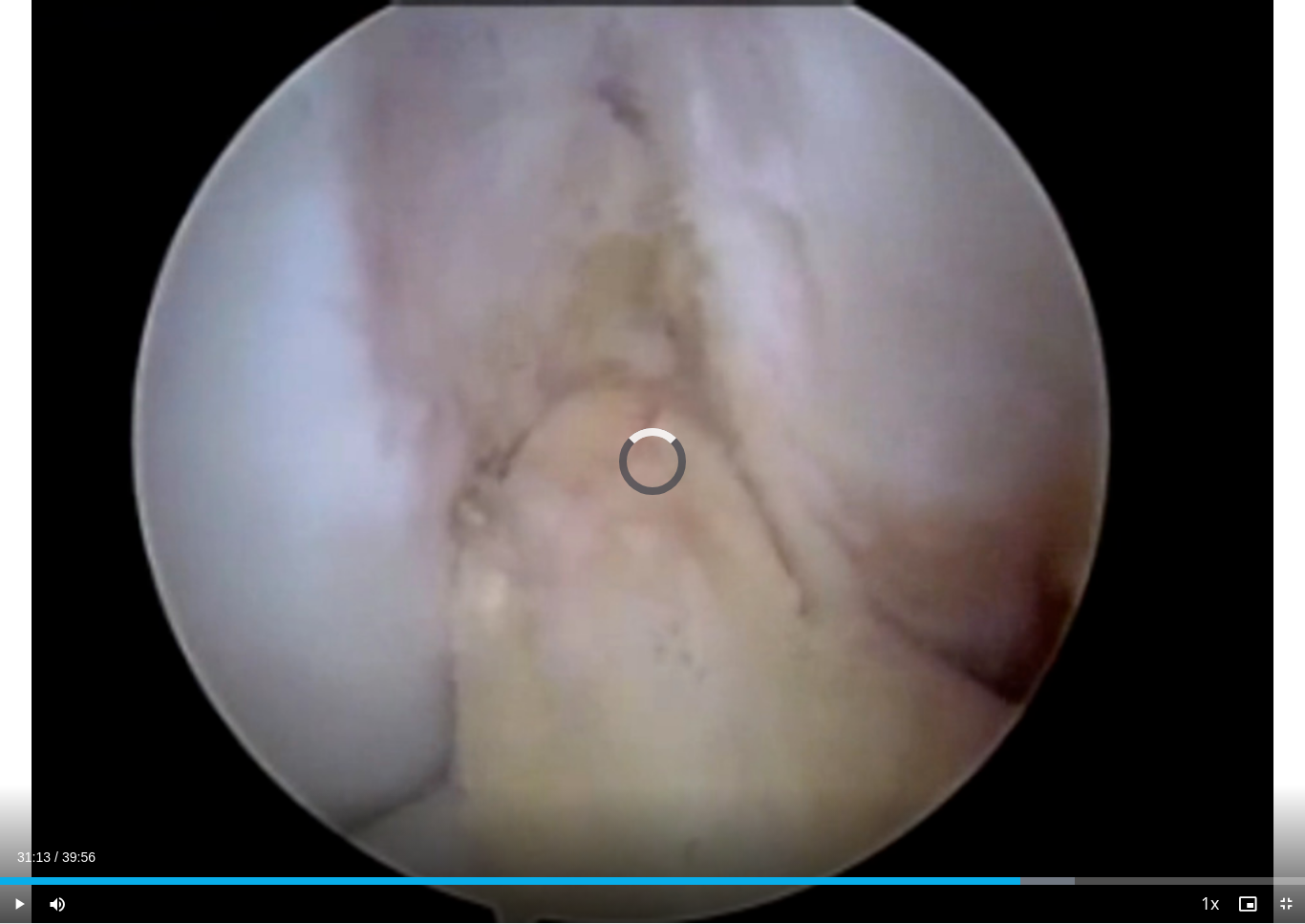 click on "Loaded :  82.34%" at bounding box center [652, 875] 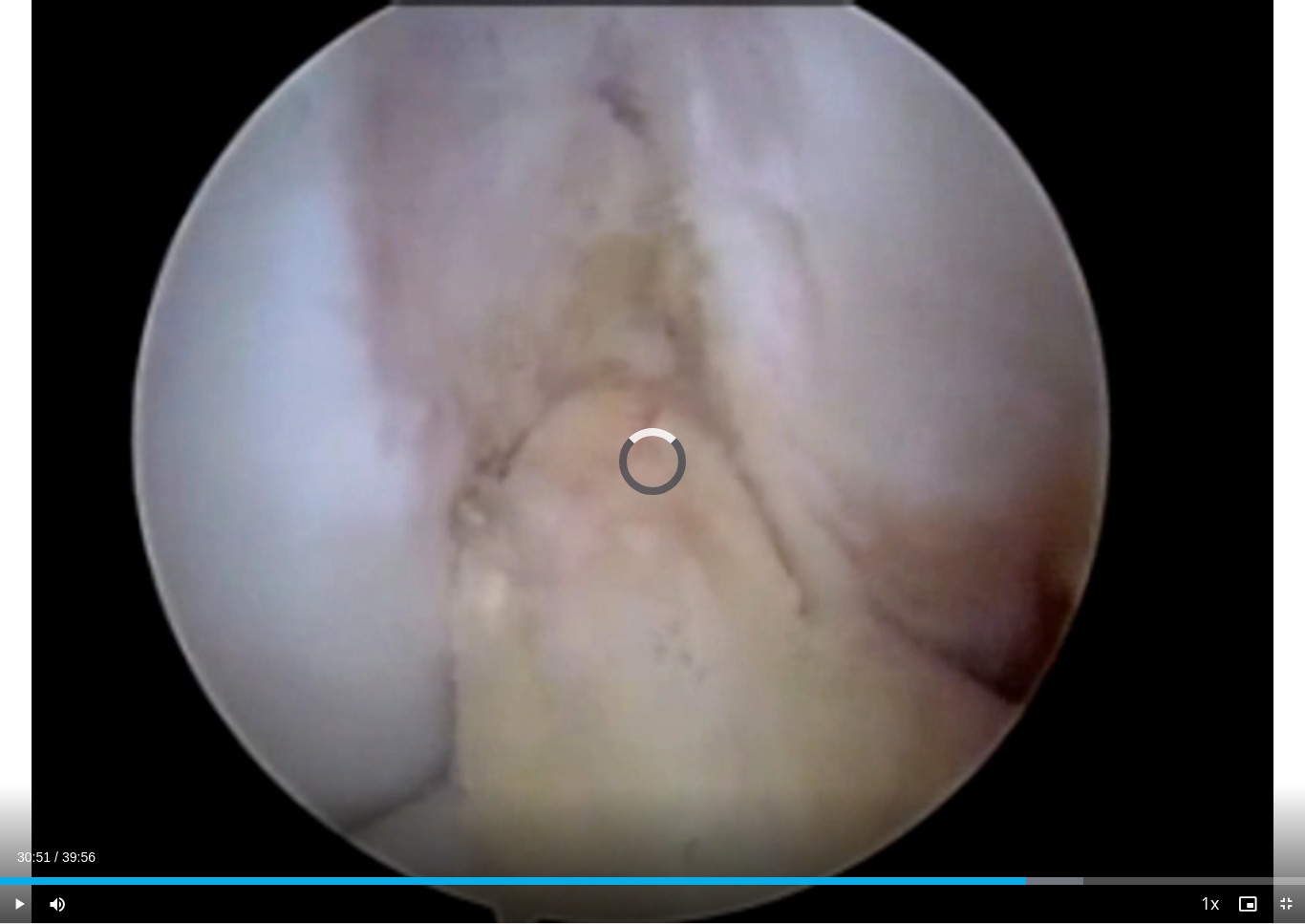 click at bounding box center [513, 881] 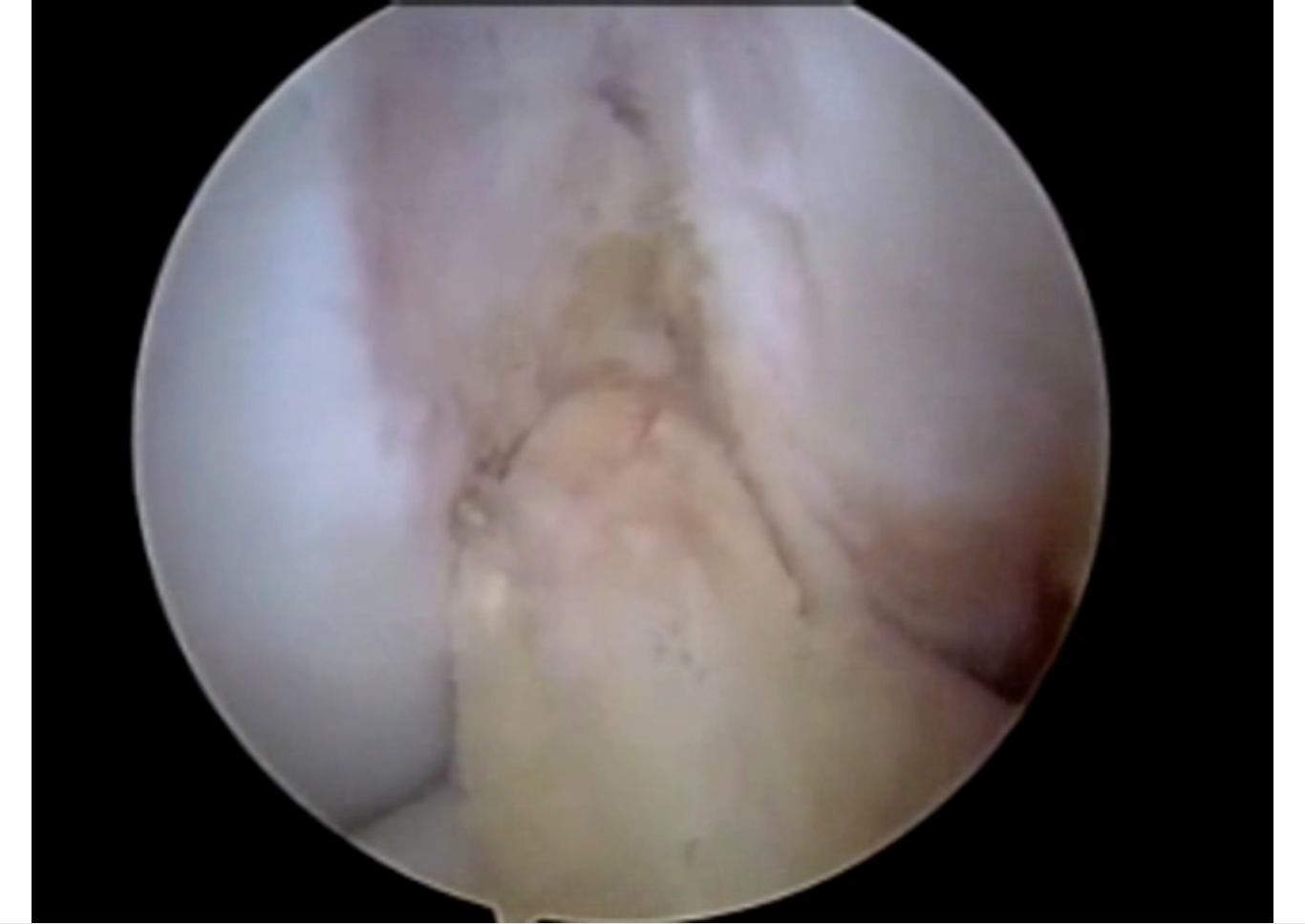 click on "10 seconds
Tap to unmute" at bounding box center (652, 462) 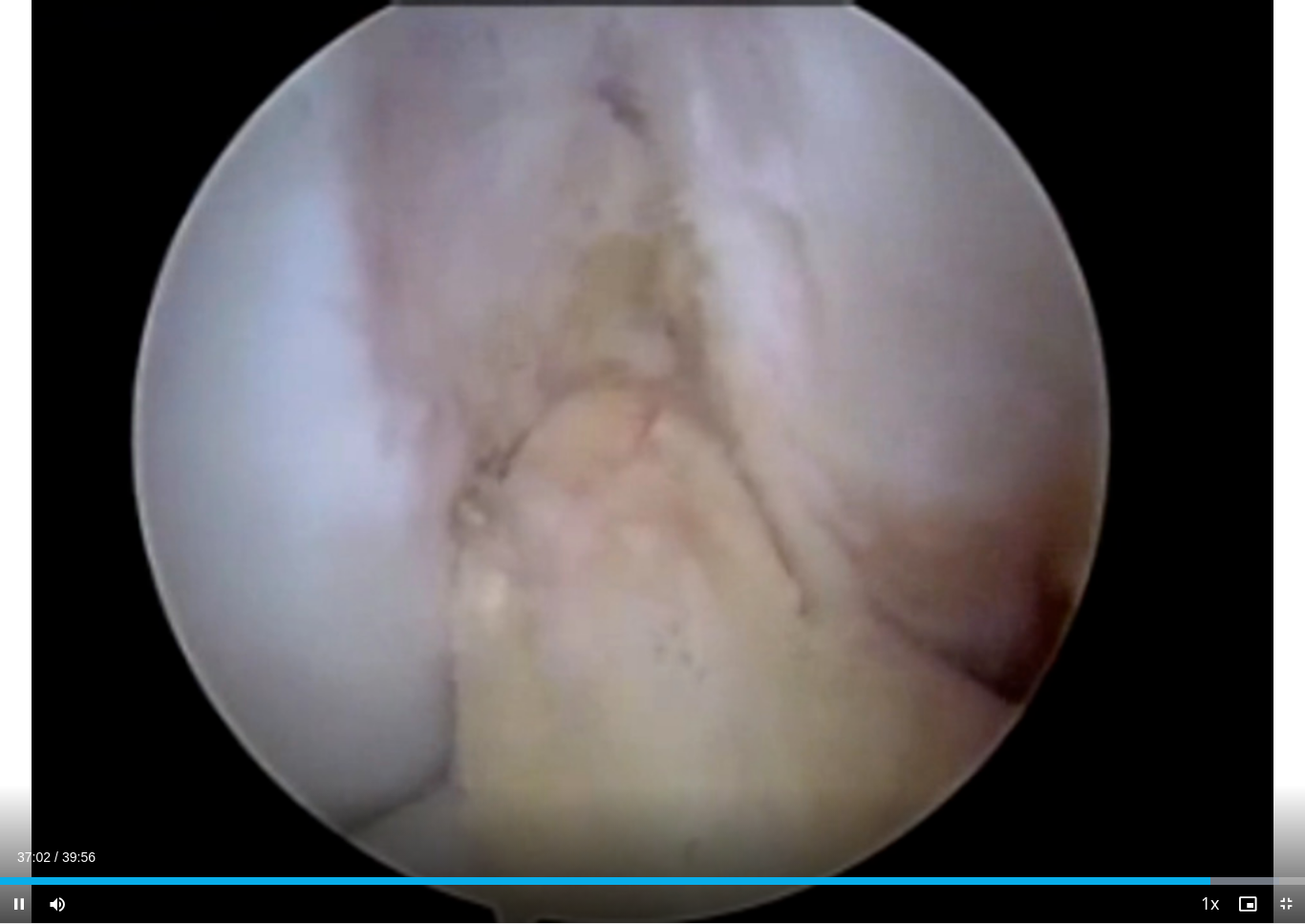 click on "10 seconds
Tap to unmute" at bounding box center (652, 462) 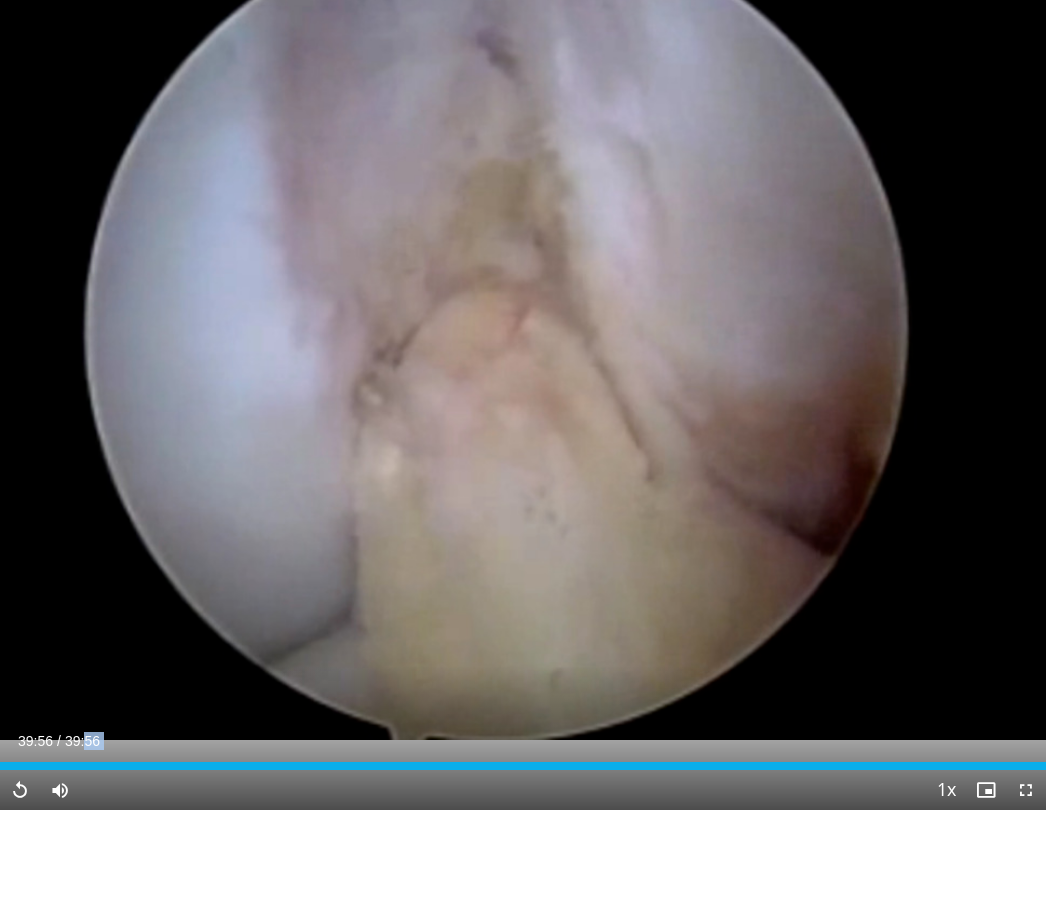 scroll, scrollTop: 107, scrollLeft: 0, axis: vertical 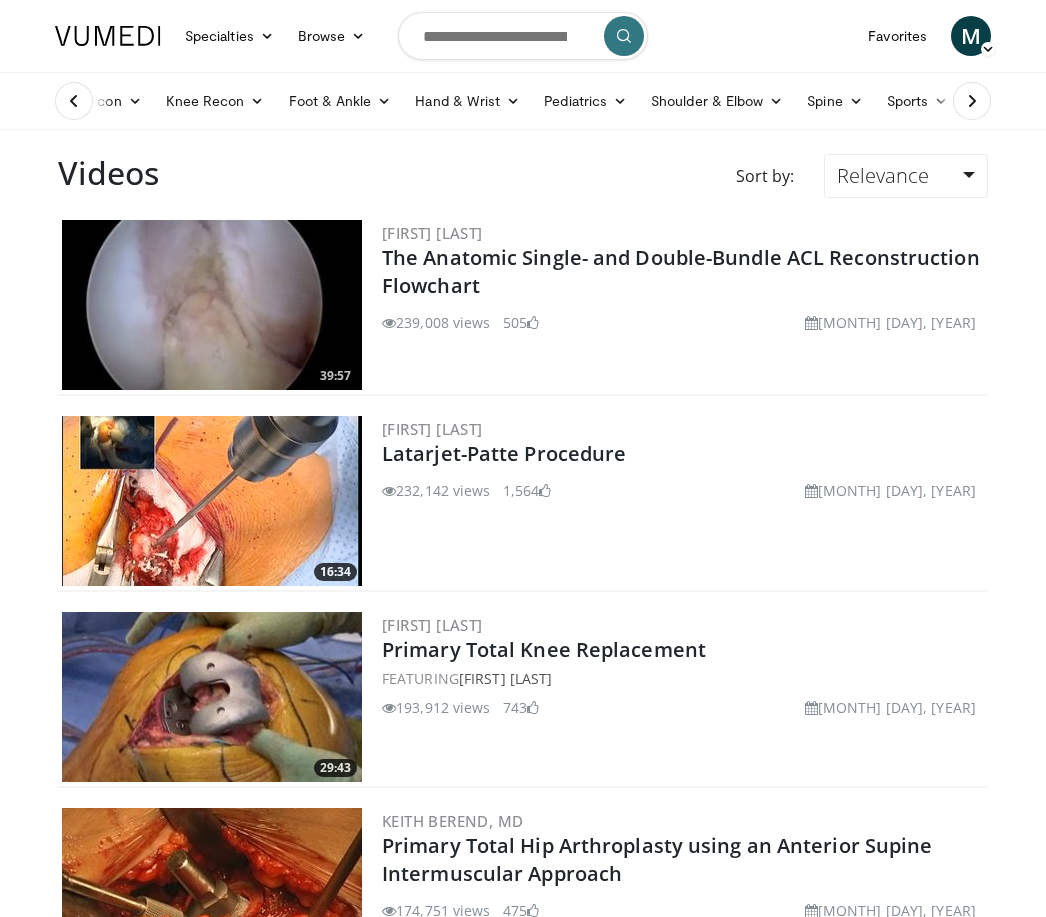 click on "Relevance" at bounding box center [906, 176] 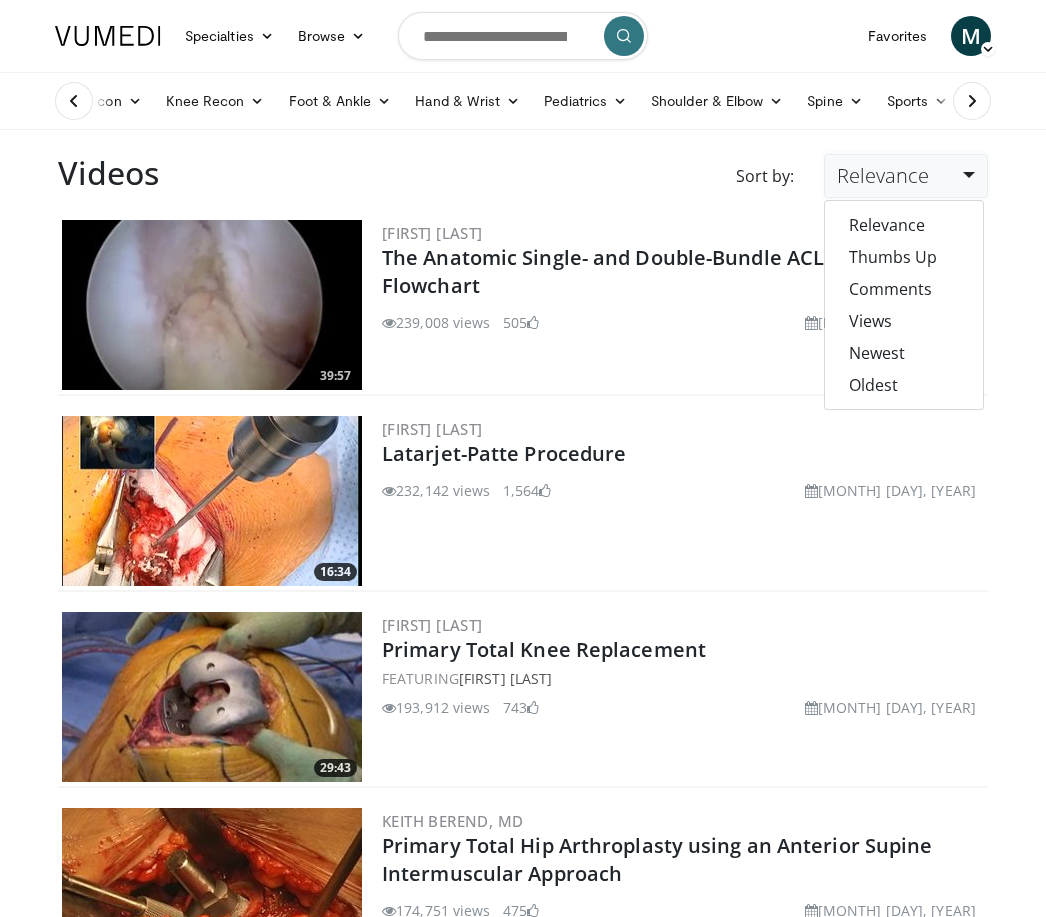 click on "Newest" at bounding box center (904, 353) 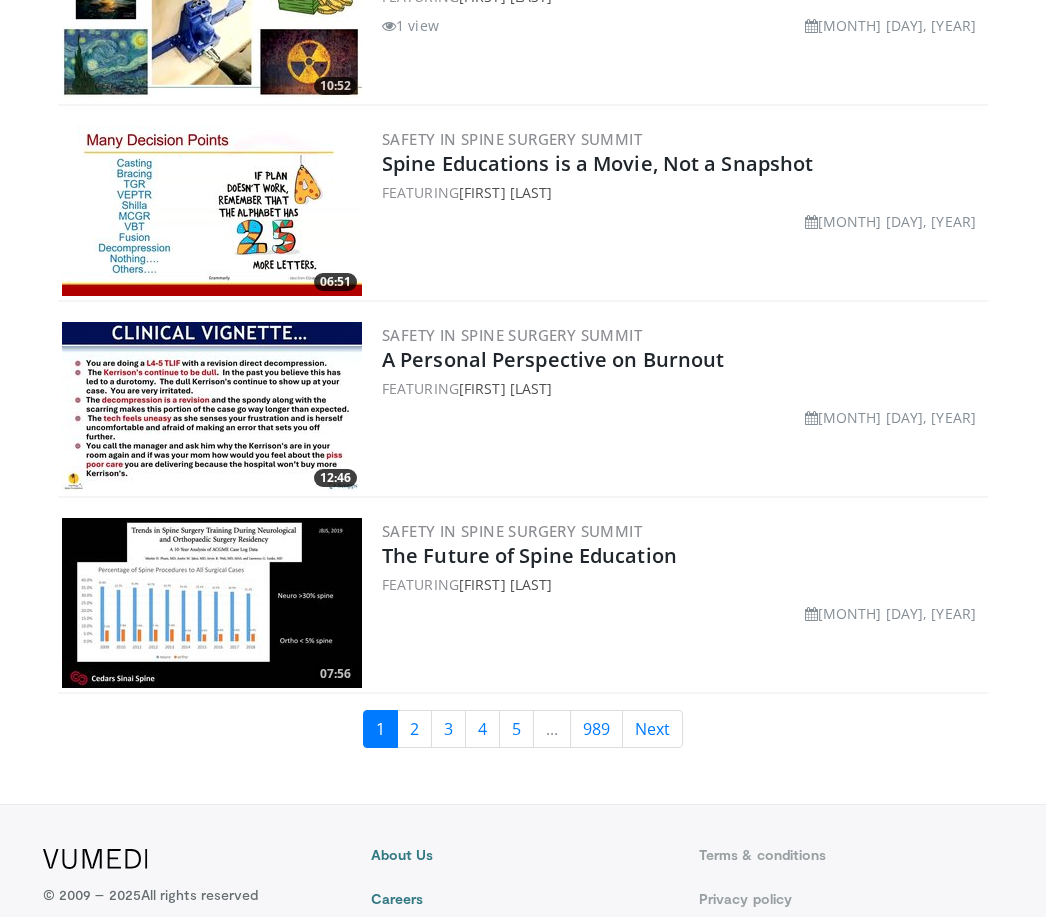 scroll, scrollTop: 5495, scrollLeft: 0, axis: vertical 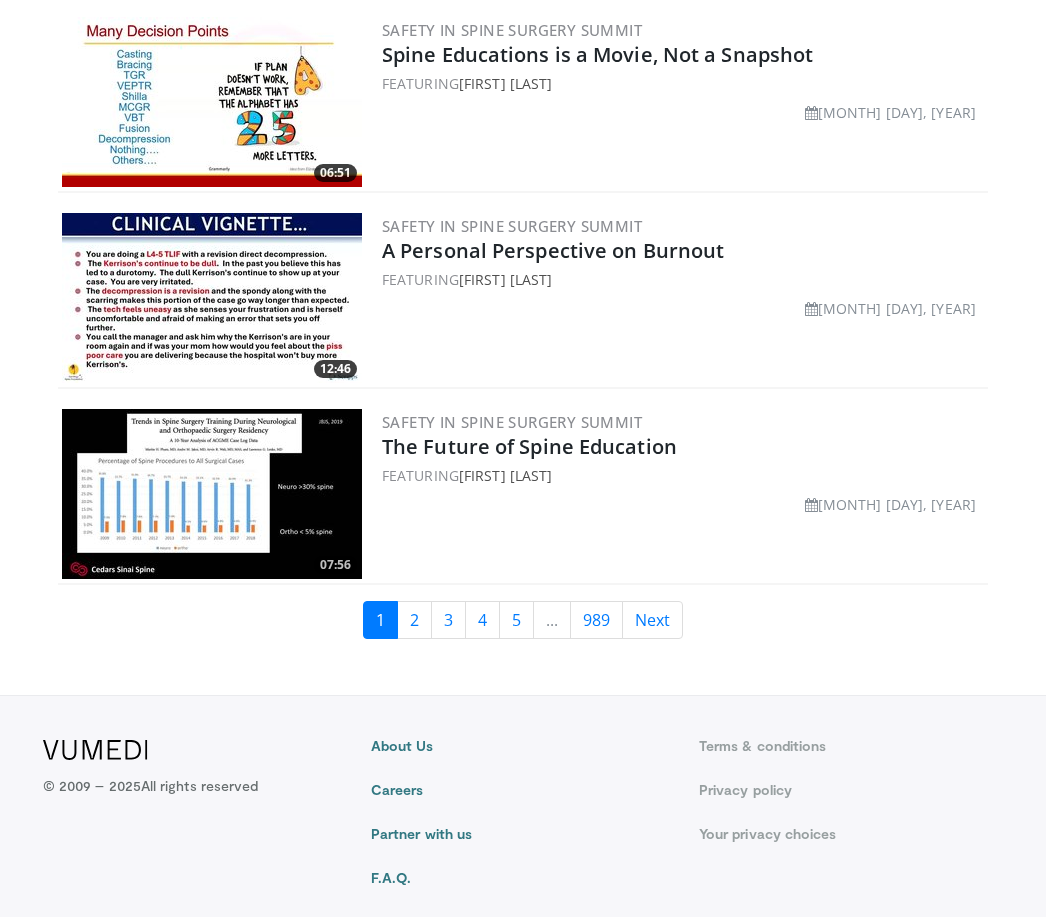 click on "2" at bounding box center (414, 620) 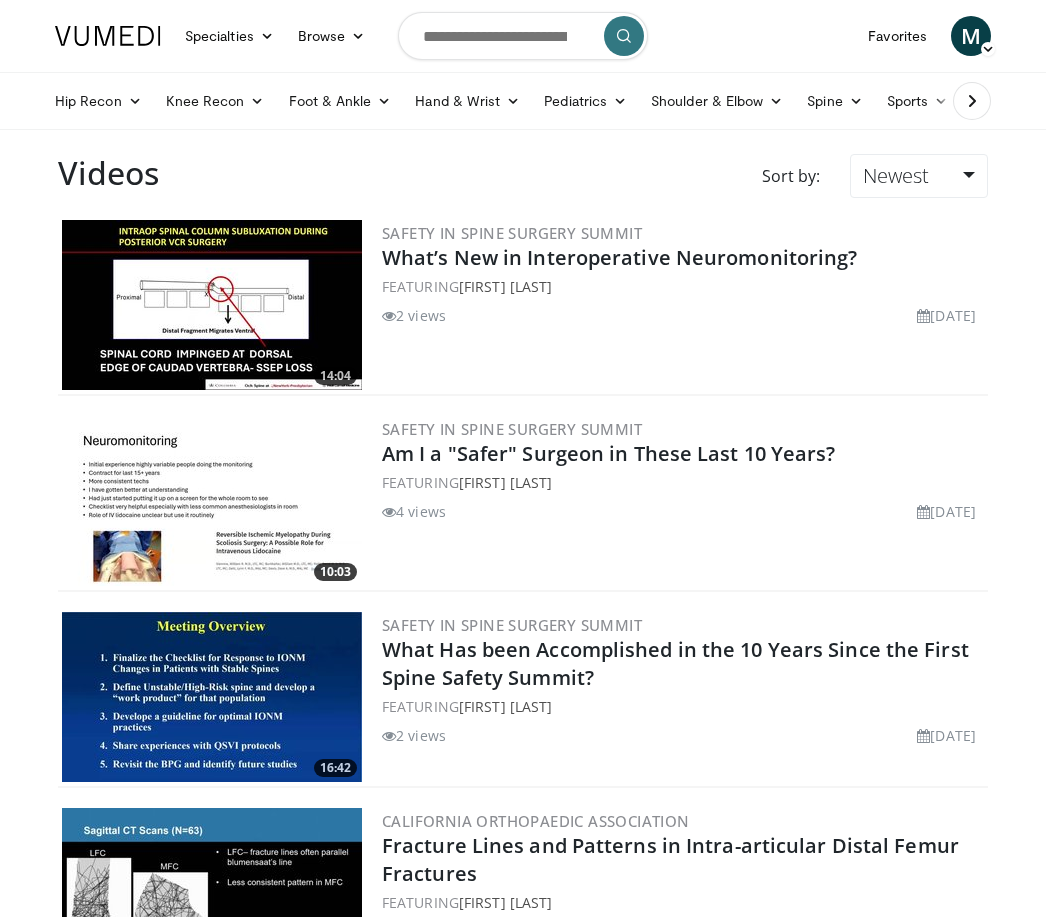 scroll, scrollTop: 0, scrollLeft: 0, axis: both 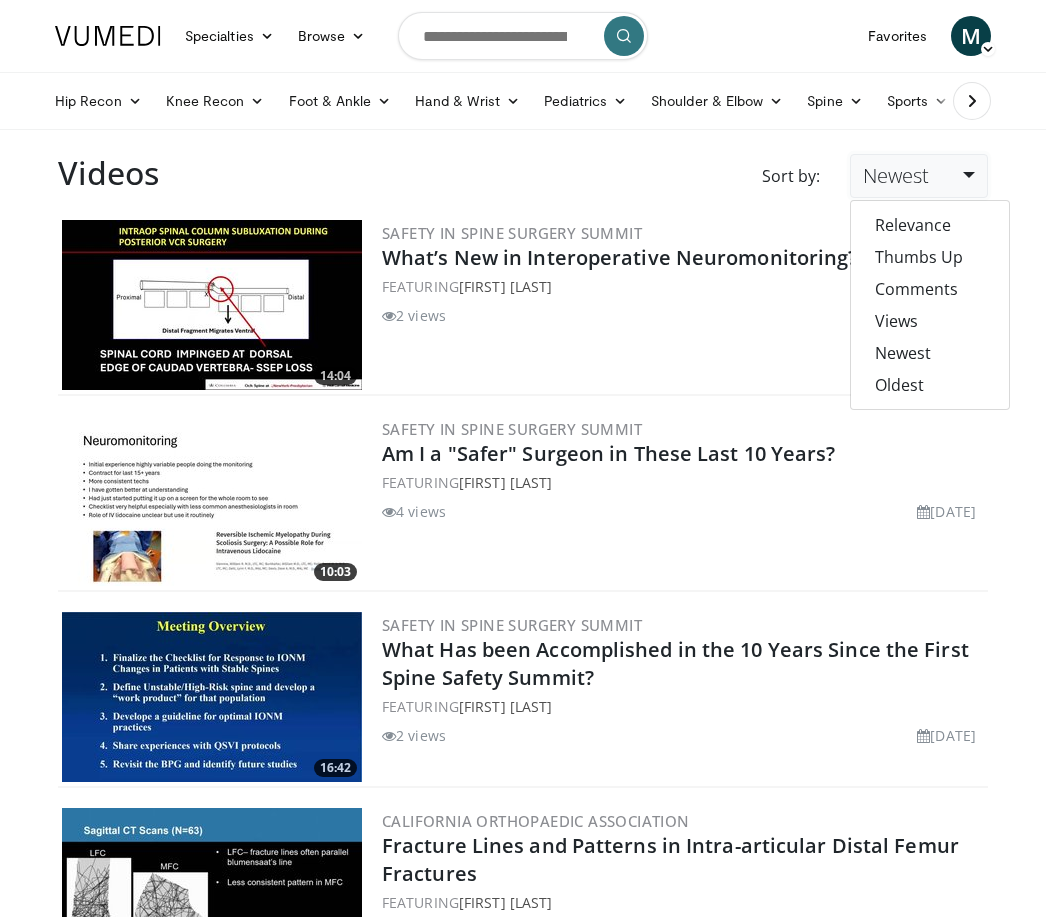 click on "Relevance" at bounding box center (930, 225) 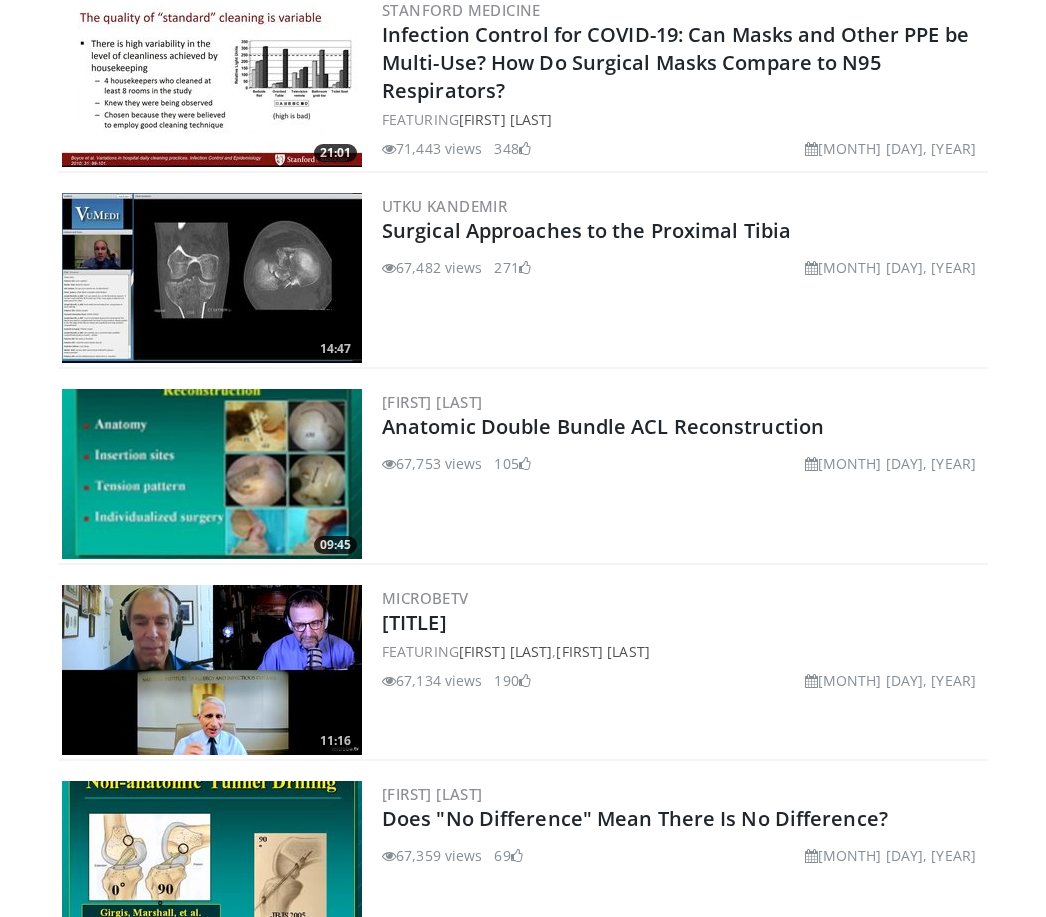 scroll, scrollTop: 0, scrollLeft: 0, axis: both 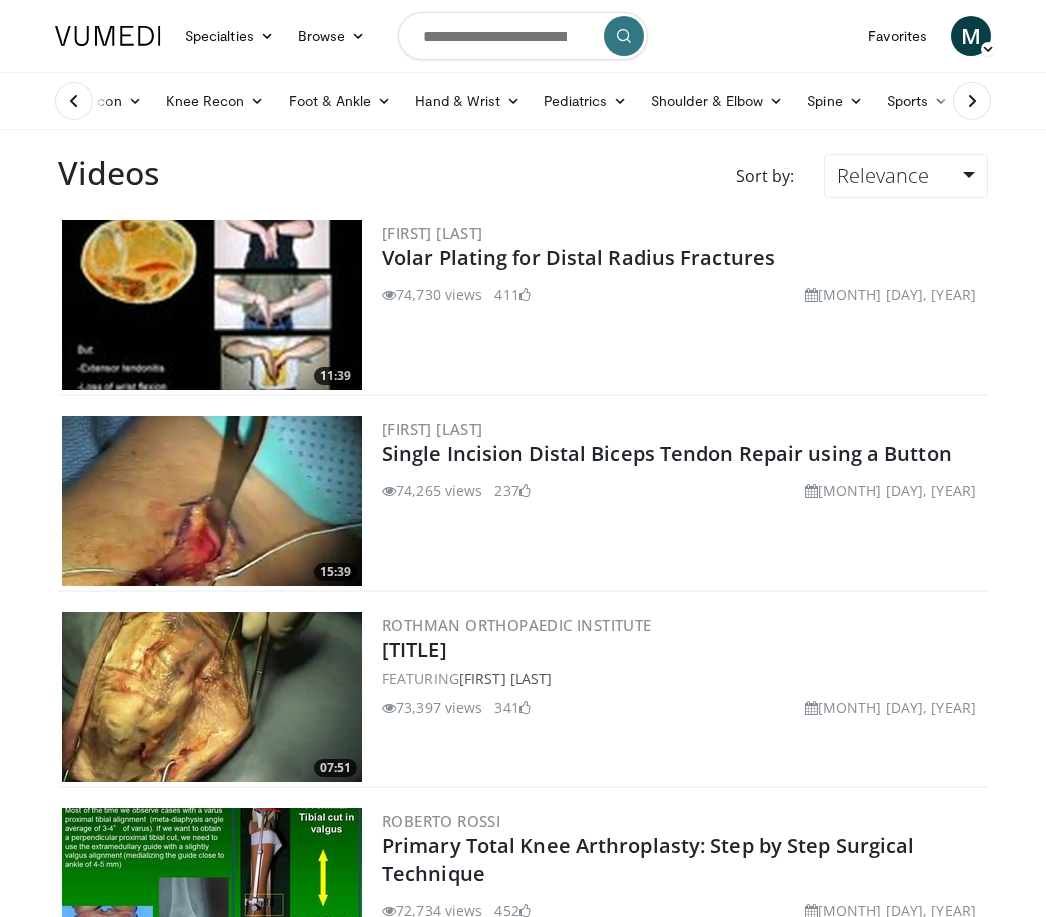click on "Relevance" at bounding box center (883, 175) 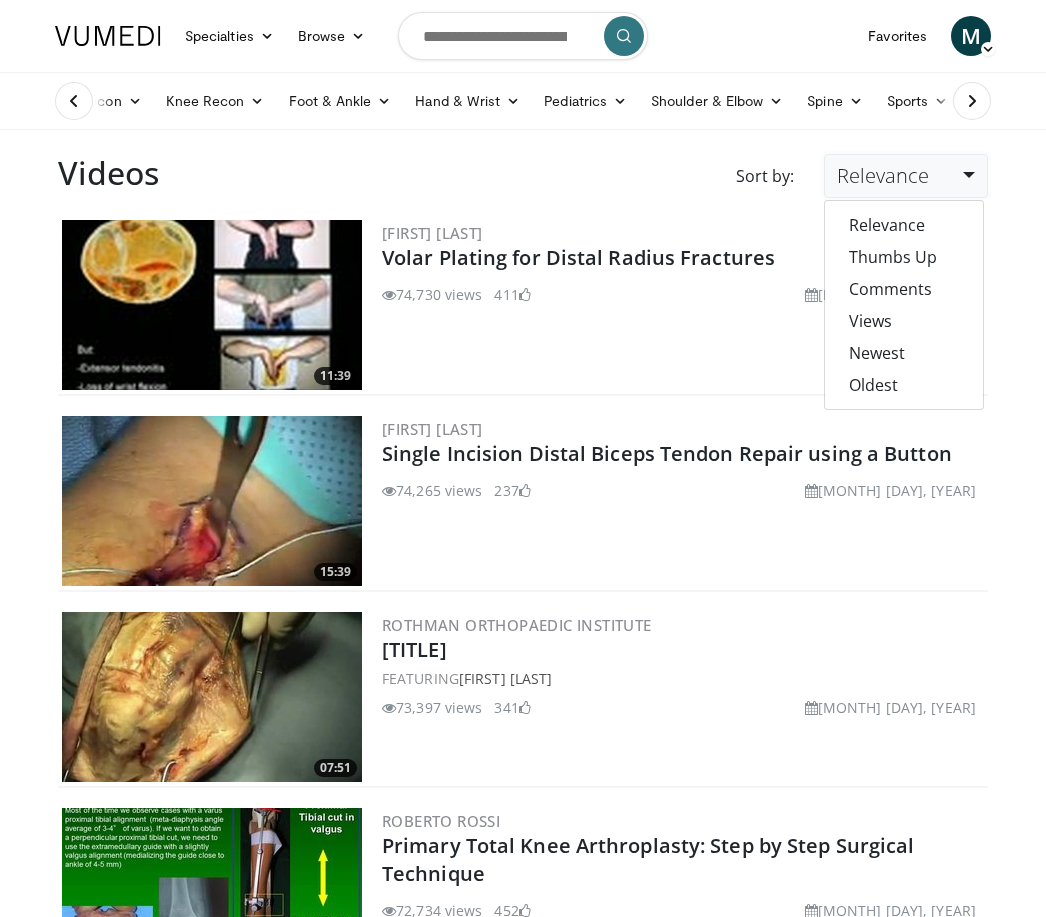 click on "Views" at bounding box center [904, 321] 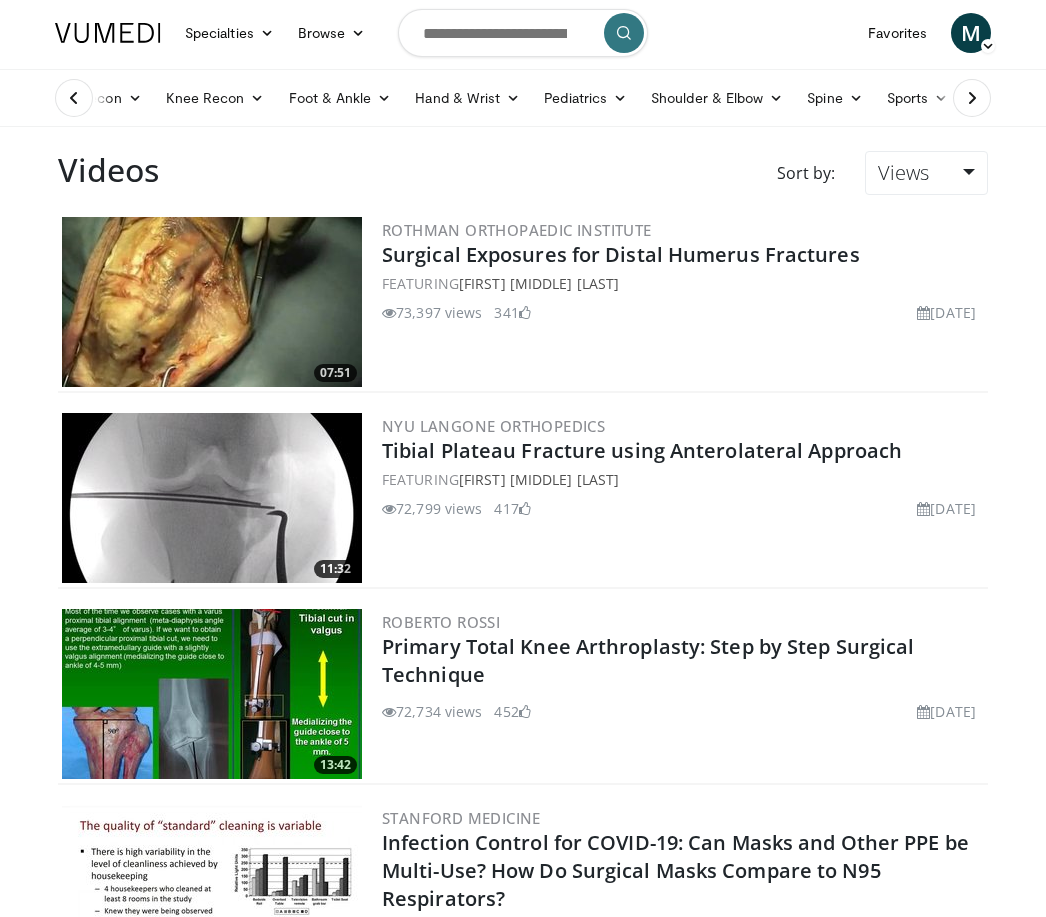 scroll, scrollTop: 0, scrollLeft: 0, axis: both 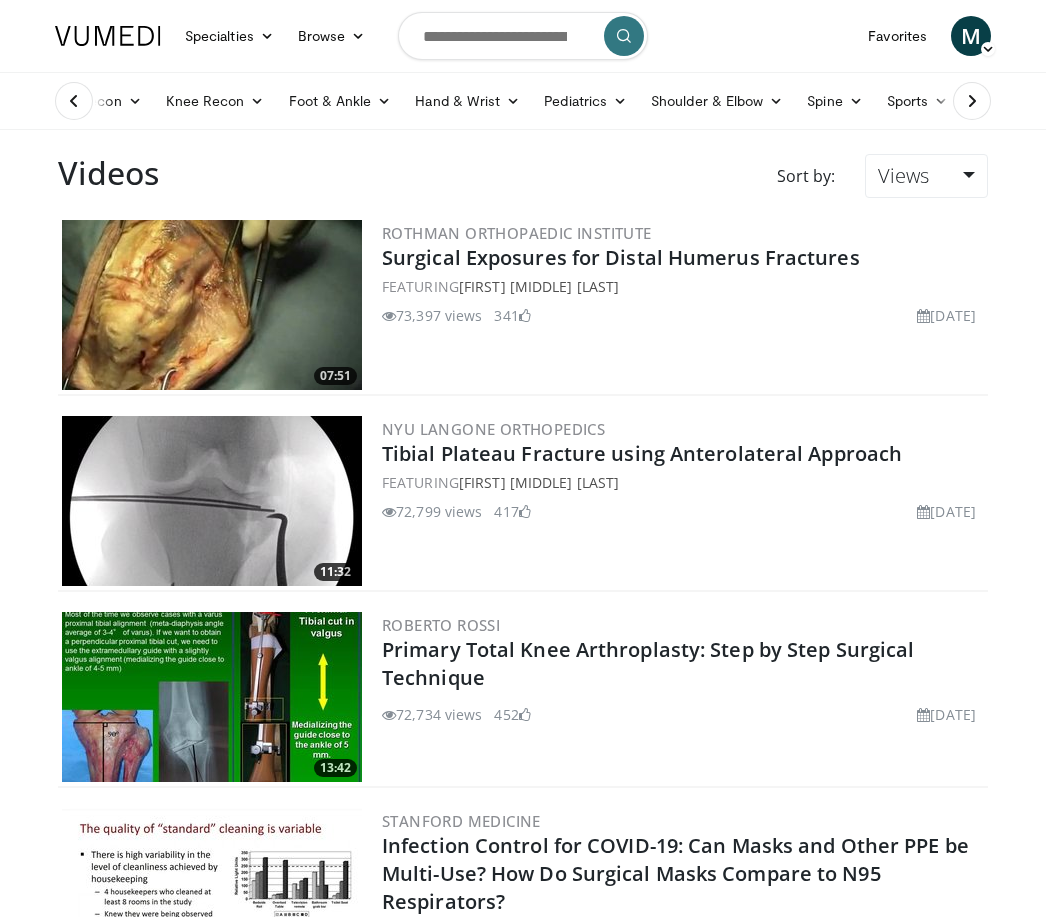 click on "Views" at bounding box center (926, 176) 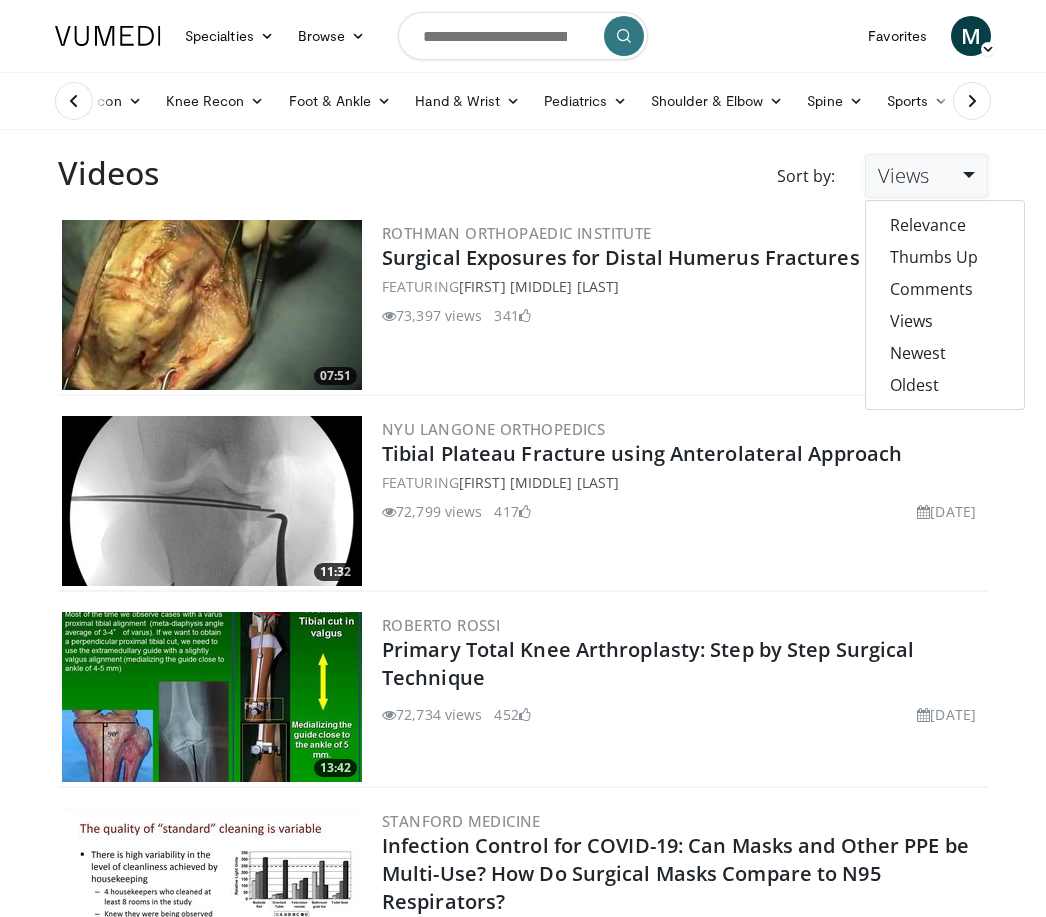 click on "Relevance" at bounding box center (945, 225) 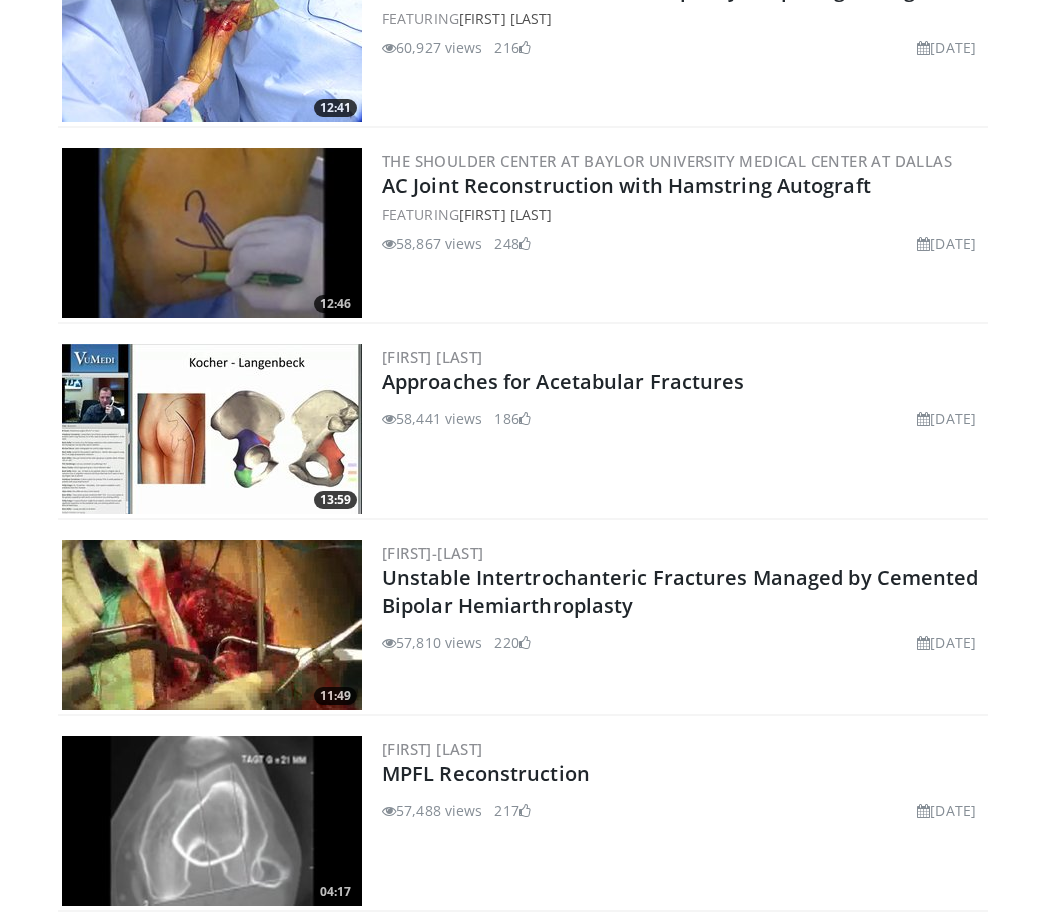 scroll, scrollTop: 5515, scrollLeft: 0, axis: vertical 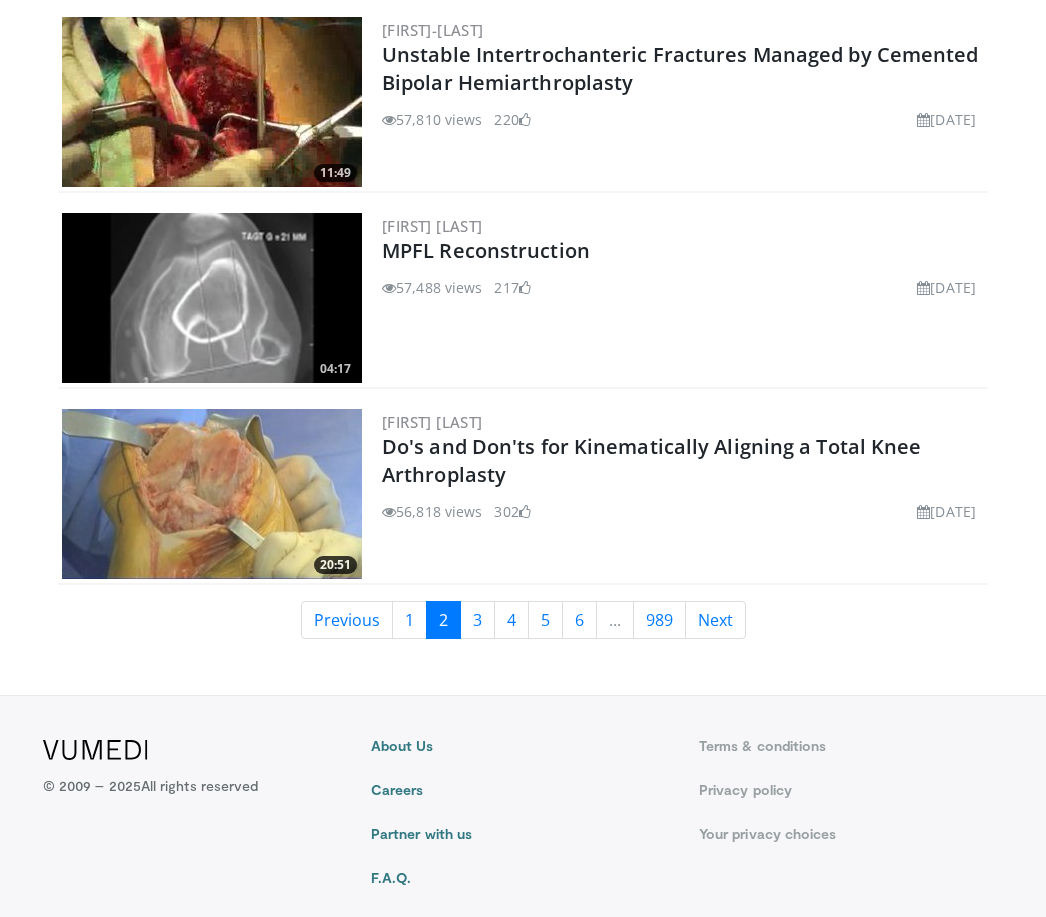 click on "1" at bounding box center (409, 620) 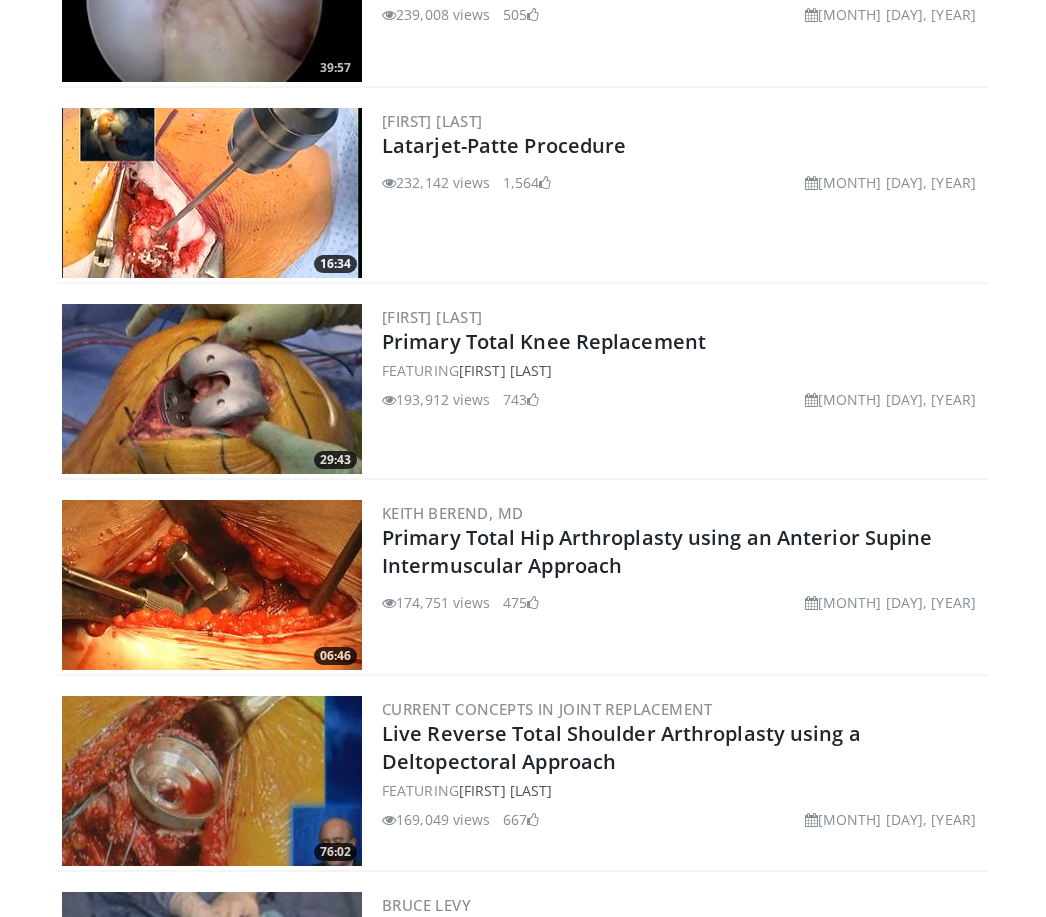 scroll, scrollTop: 0, scrollLeft: 0, axis: both 